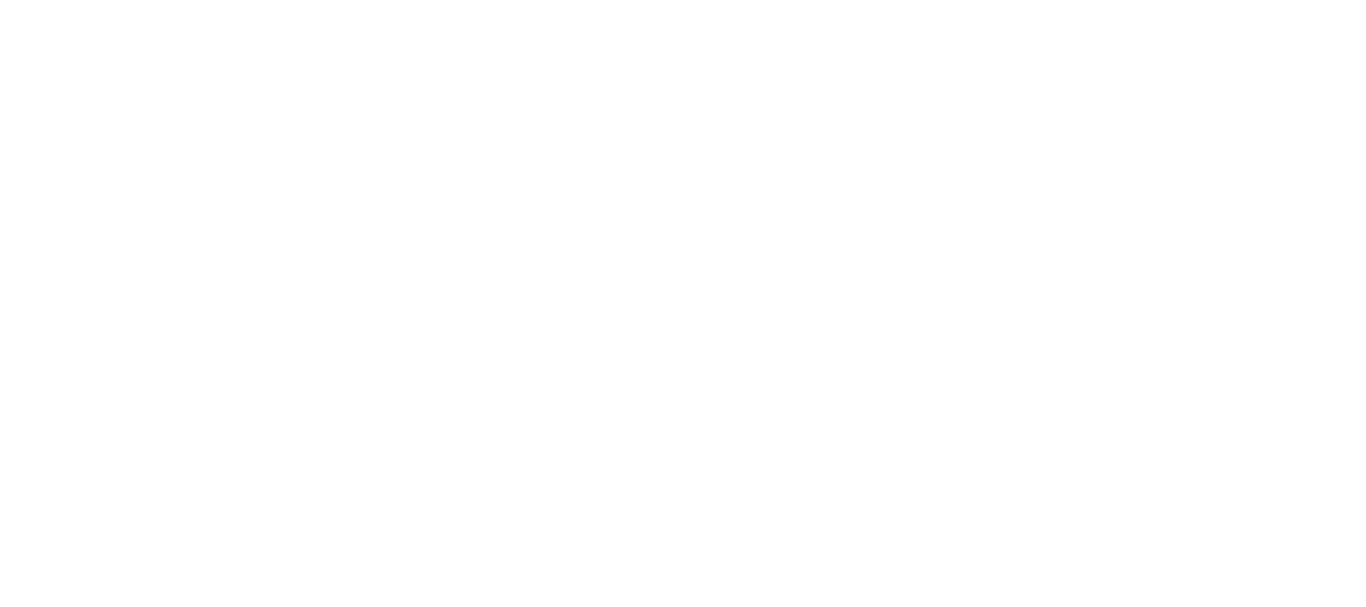 scroll, scrollTop: 0, scrollLeft: 0, axis: both 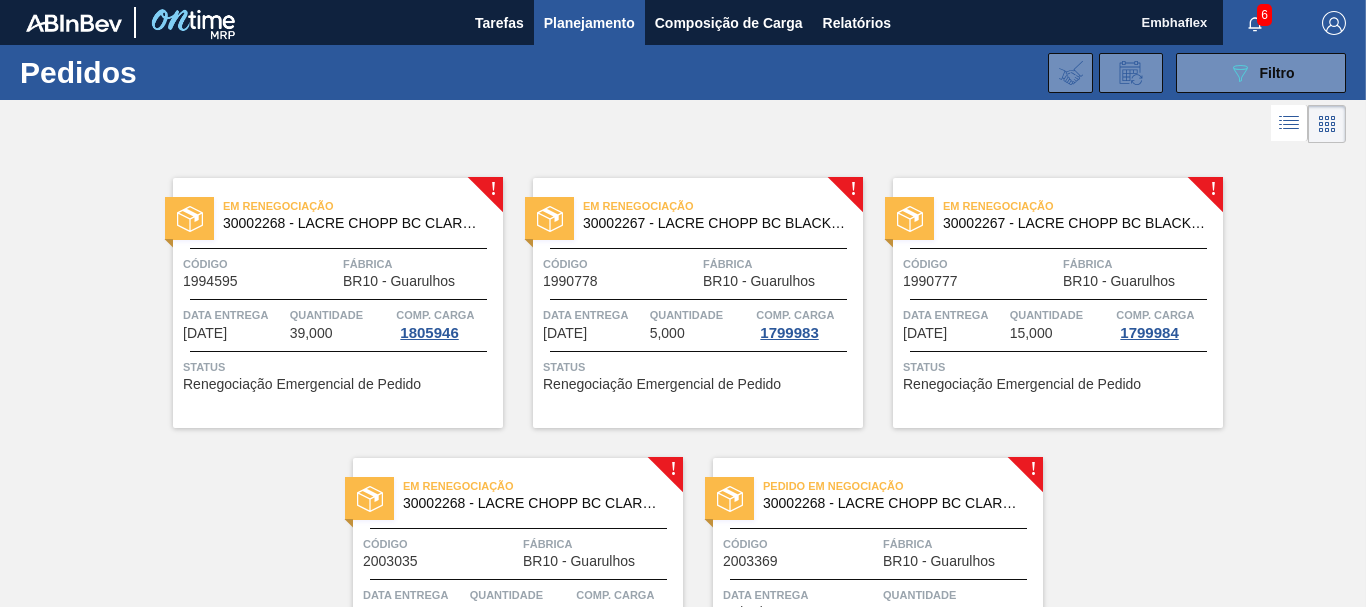 click on "! Em renegociação 30002268 - LACRE CHOPP BC CLARO AF IN65 Código 1994595 Fábrica BR10 - [CITY] Data entrega [DATE] Quantidade 39,000 Comp. Carga 1805946 Status Renegociação Emergencial de Pedido ! Em renegociação 30002267 - LACRE CHOPP BC BLACK AF IN65 Código 1990778 Fábrica BR10 - [CITY] Data entrega [DATE] Quantidade 5,000 Comp. Carga 1799983 Status Renegociação Emergencial de Pedido ! Em renegociação 30002267 - LACRE CHOPP BC BLACK AF IN65 Código 1990777 Fábrica BR10 - [CITY] Data entrega [DATE] Quantidade 15,000 Comp. Carga 1799984 Status Renegociação Emergencial de Pedido ! Em renegociação 30002268 - LACRE CHOPP BC CLARO AF IN65 Código 2003035 Fábrica BR10 - [CITY] Data entrega [DATE] Quantidade 37,000 Comp. Carga 1811653 Status Renegociação Emergencial de Pedido ! Pedido em Negociação 30002268 - LACRE CHOPP BC CLARO AF IN65 Código 2003369 Fábrica BR10 - [CITY] Data entrega [DATE] Quantidade 37,000 Status Enviado Fornecedor" at bounding box center (683, 428) 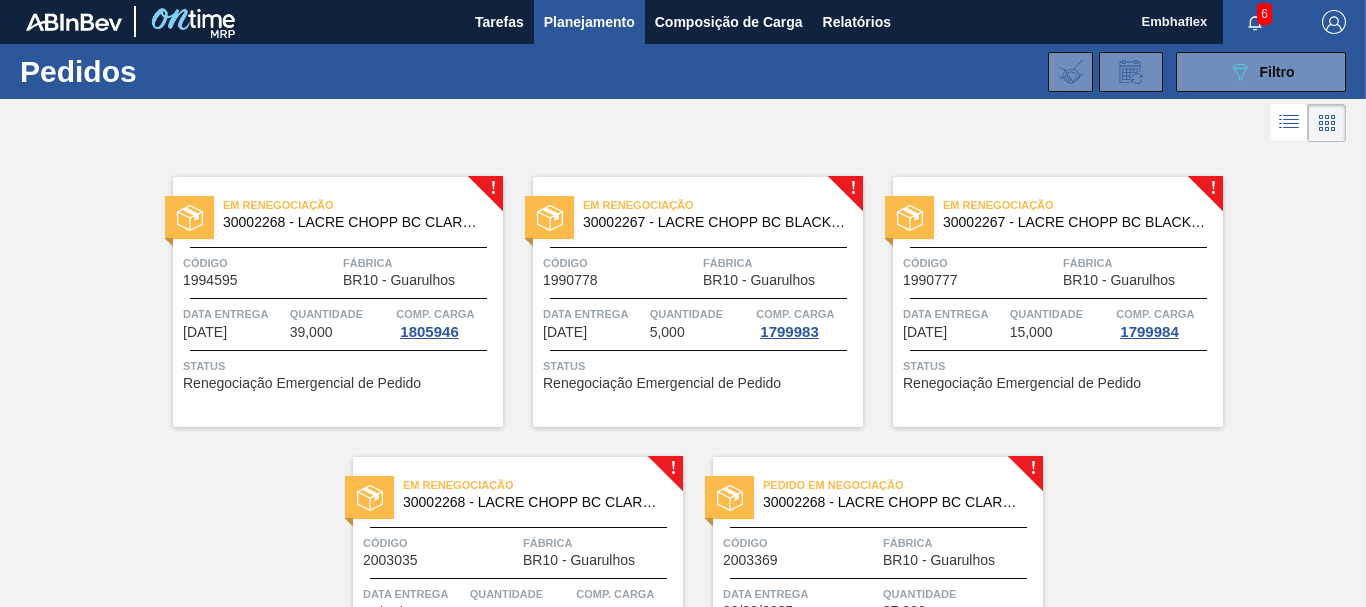 scroll, scrollTop: 0, scrollLeft: 0, axis: both 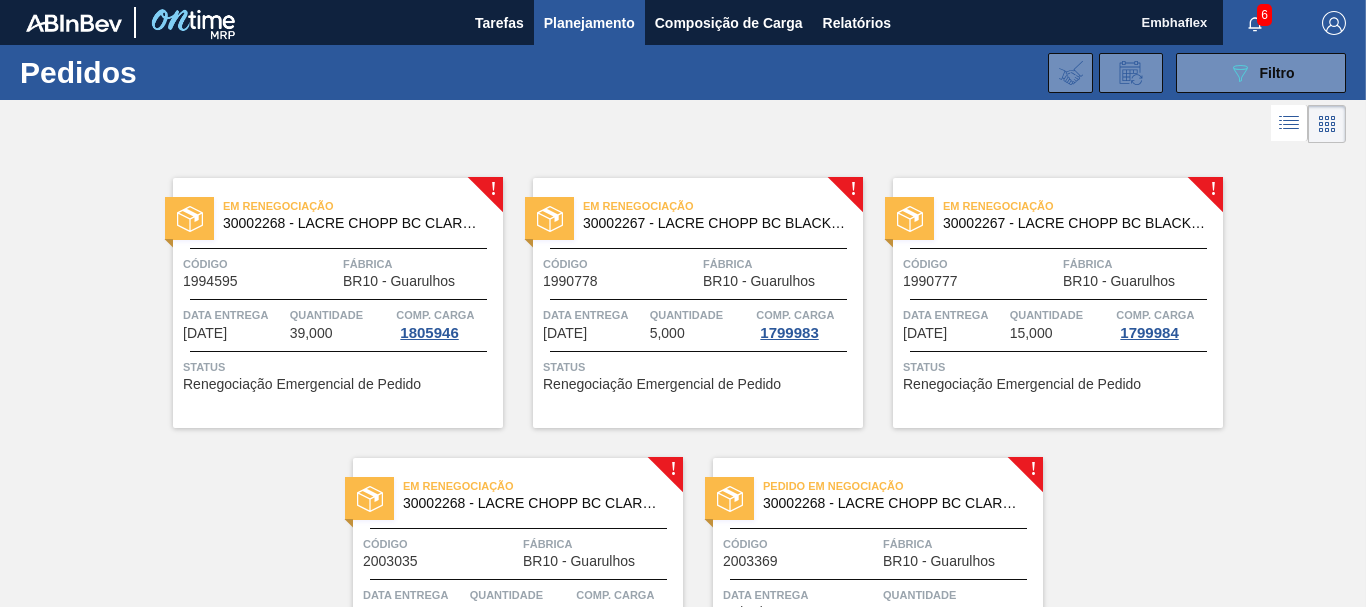 click on "Em renegociação 30002268 - LACRE CHOPP BC CLARO AF IN65 Código 1994595 Fábrica BR10 - [CITY] Data entrega [DATE] Quantidade 39,000 Comp. Carga 1805946 Status Renegociação Emergencial de Pedido" at bounding box center (338, 303) 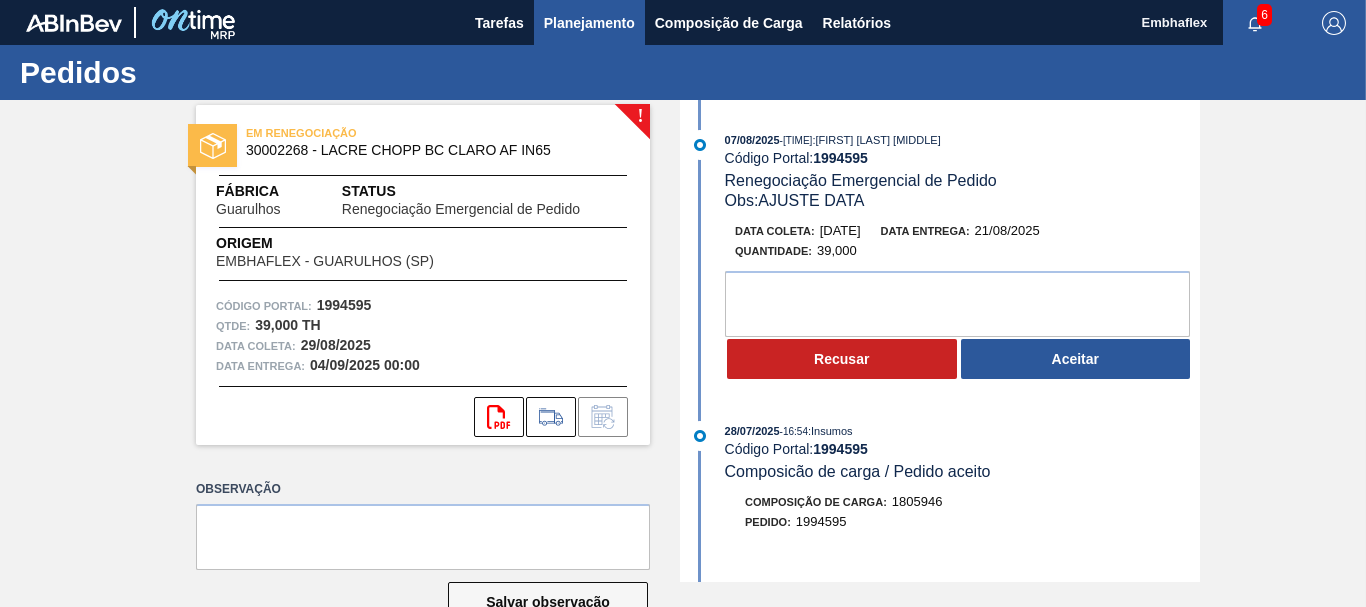 click on "Planejamento" at bounding box center (589, 23) 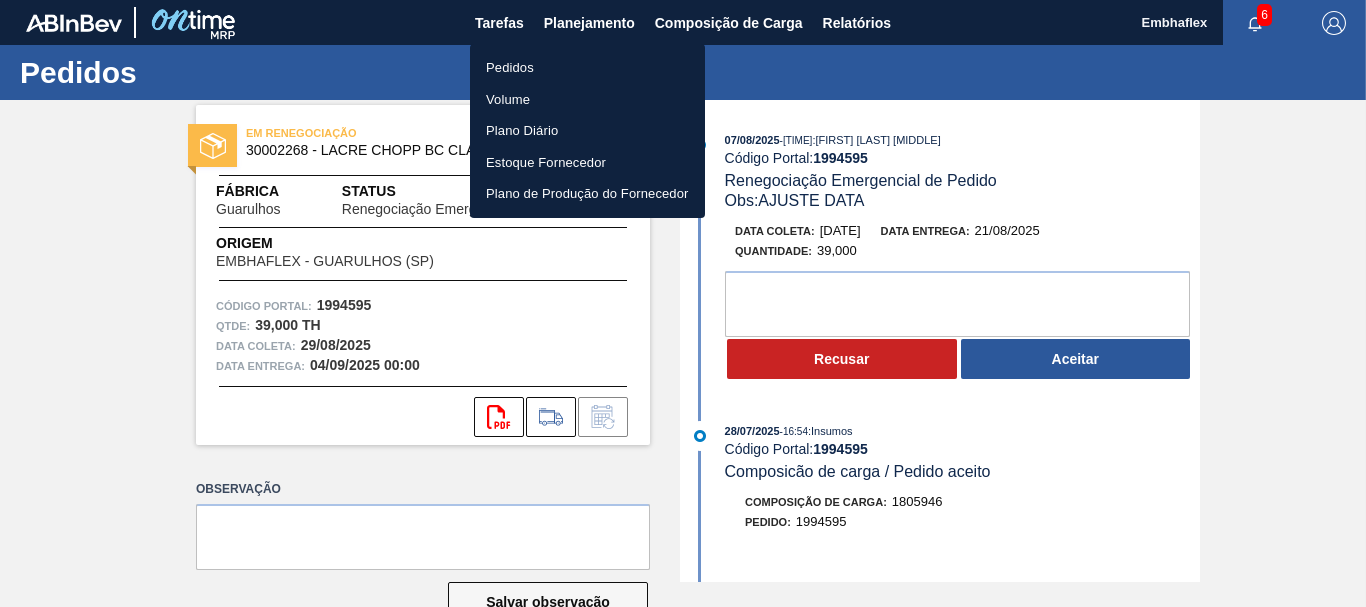 click on "Pedidos" at bounding box center [587, 68] 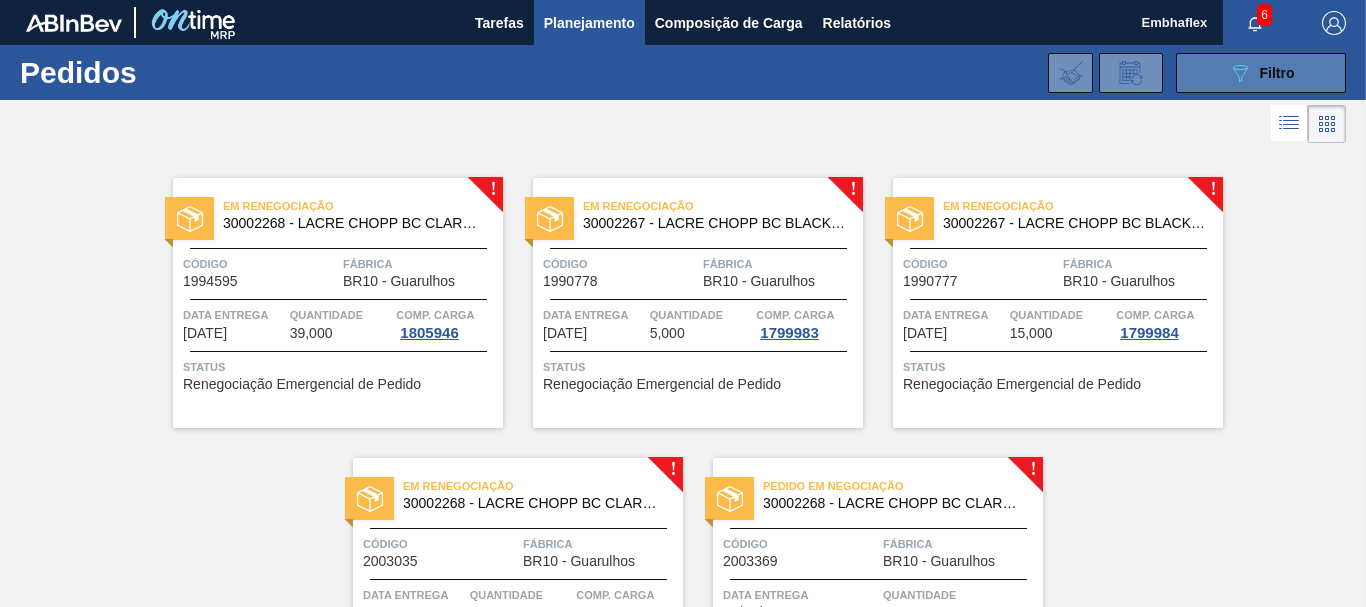 click on "089F7B8B-B2A5-4AFE-B5C0-19BA573D28AC Filtro" at bounding box center [1261, 73] 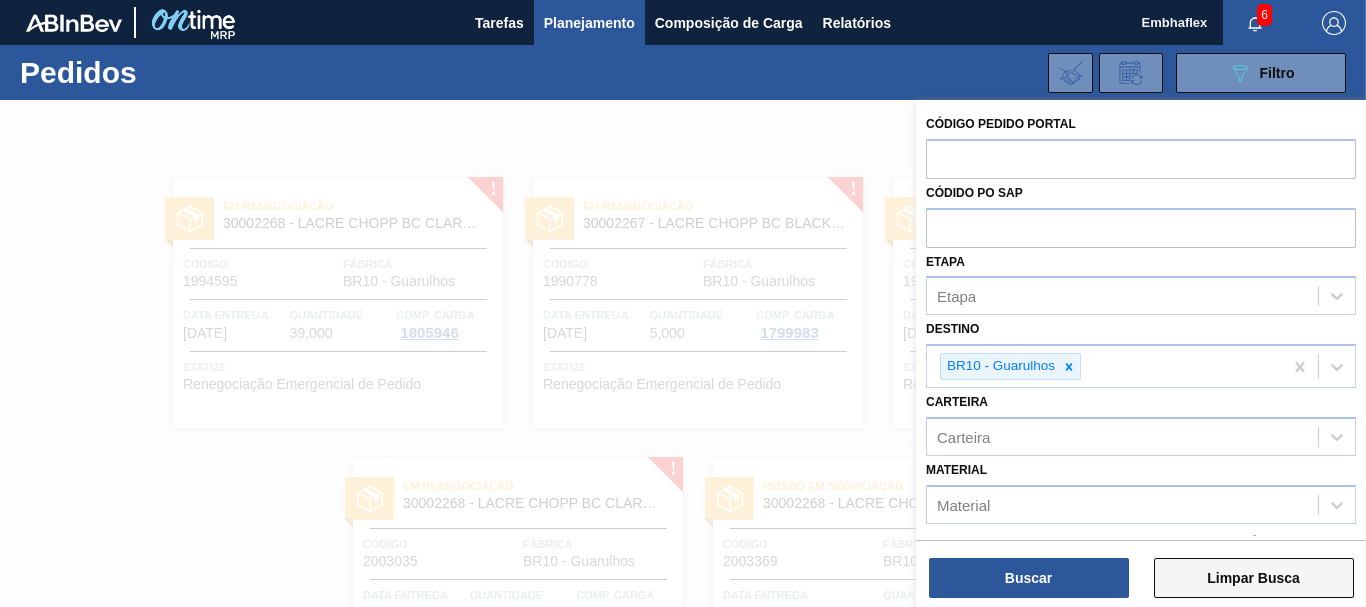 click on "Limpar Busca" at bounding box center [1254, 578] 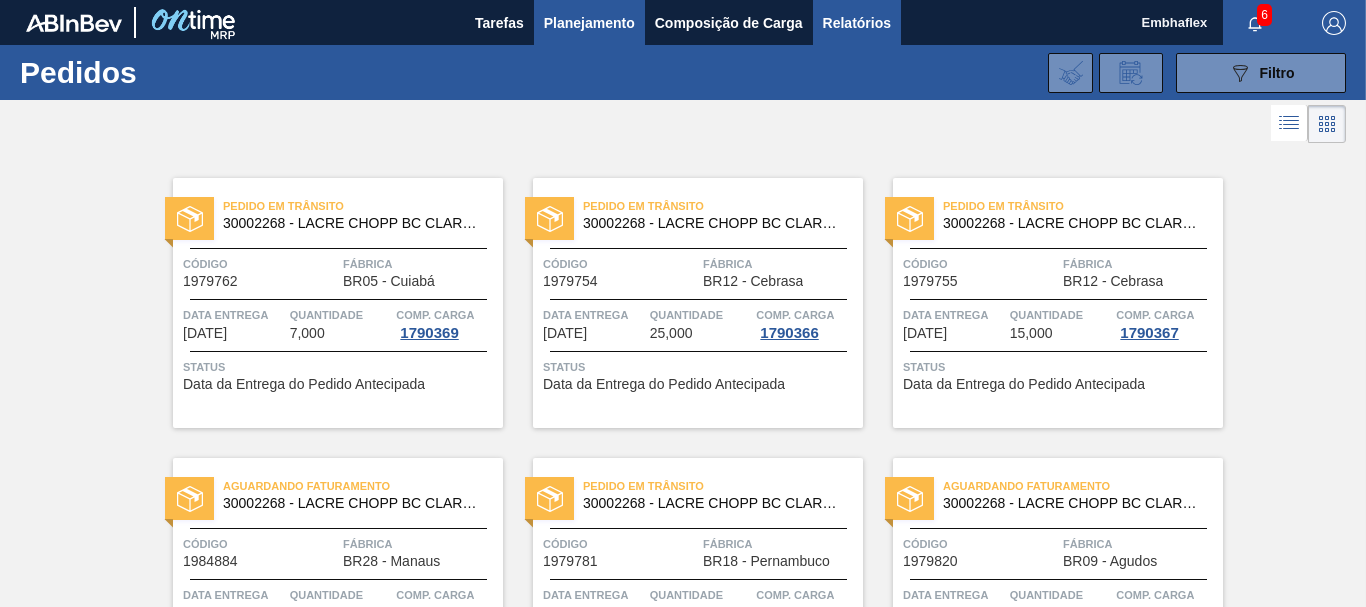 click on "Relatórios" at bounding box center [857, 23] 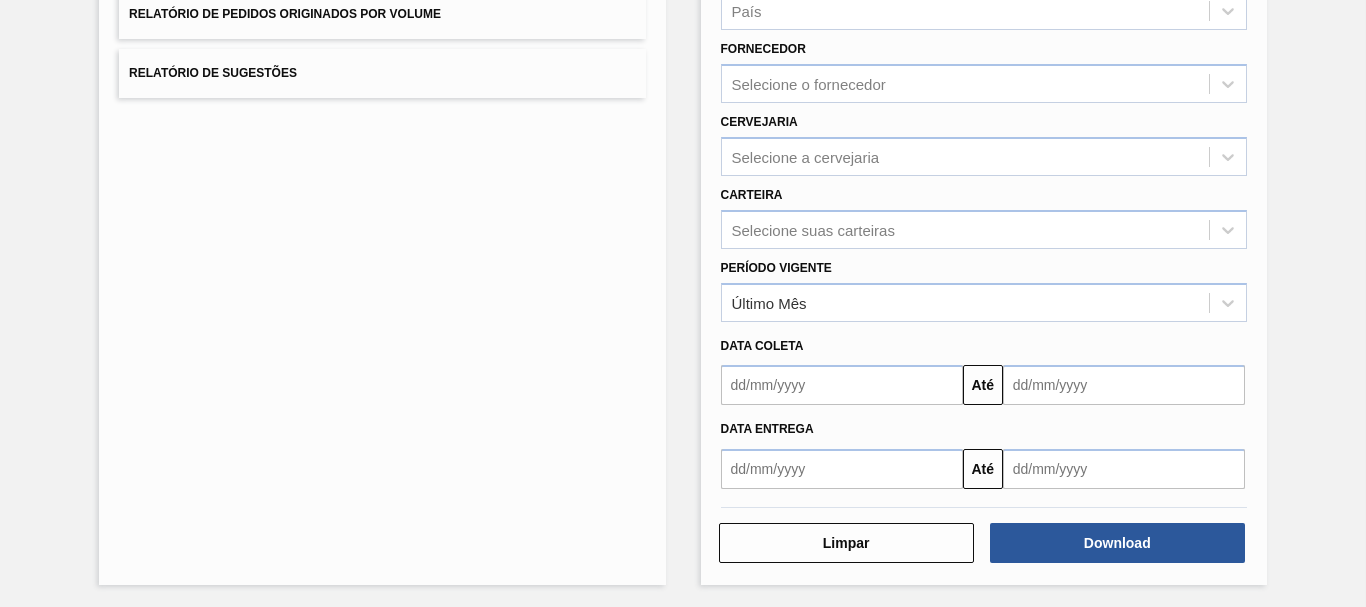 scroll, scrollTop: 319, scrollLeft: 0, axis: vertical 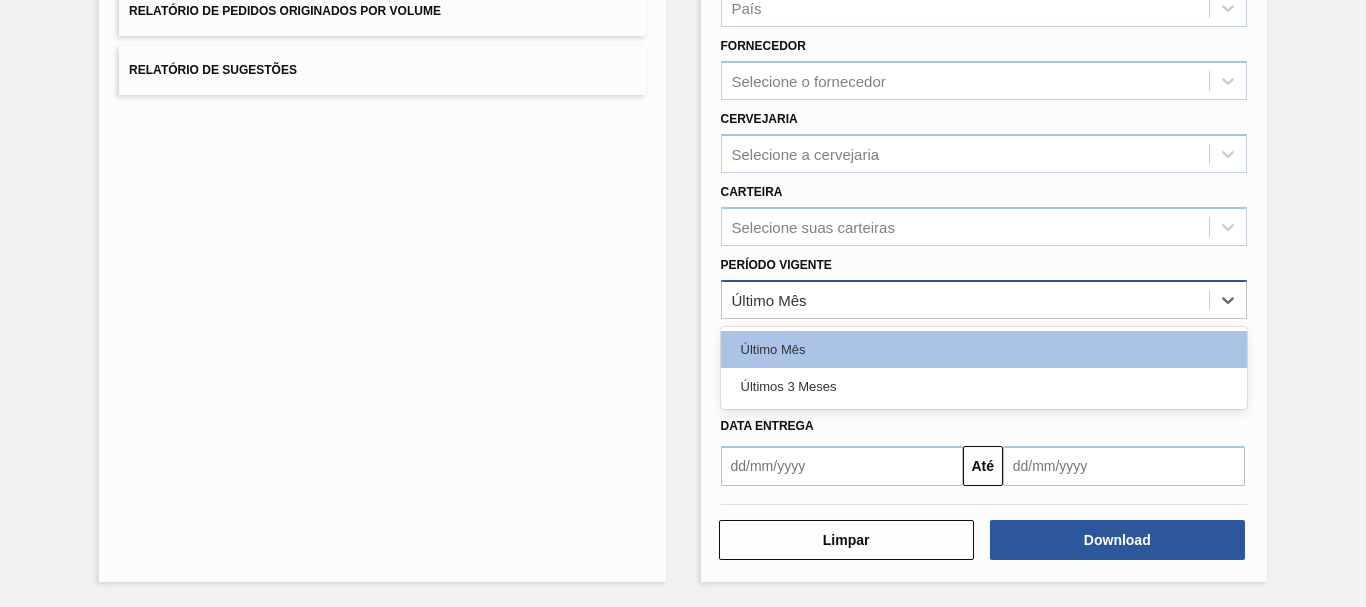 click on "Último Mês" at bounding box center [965, 299] 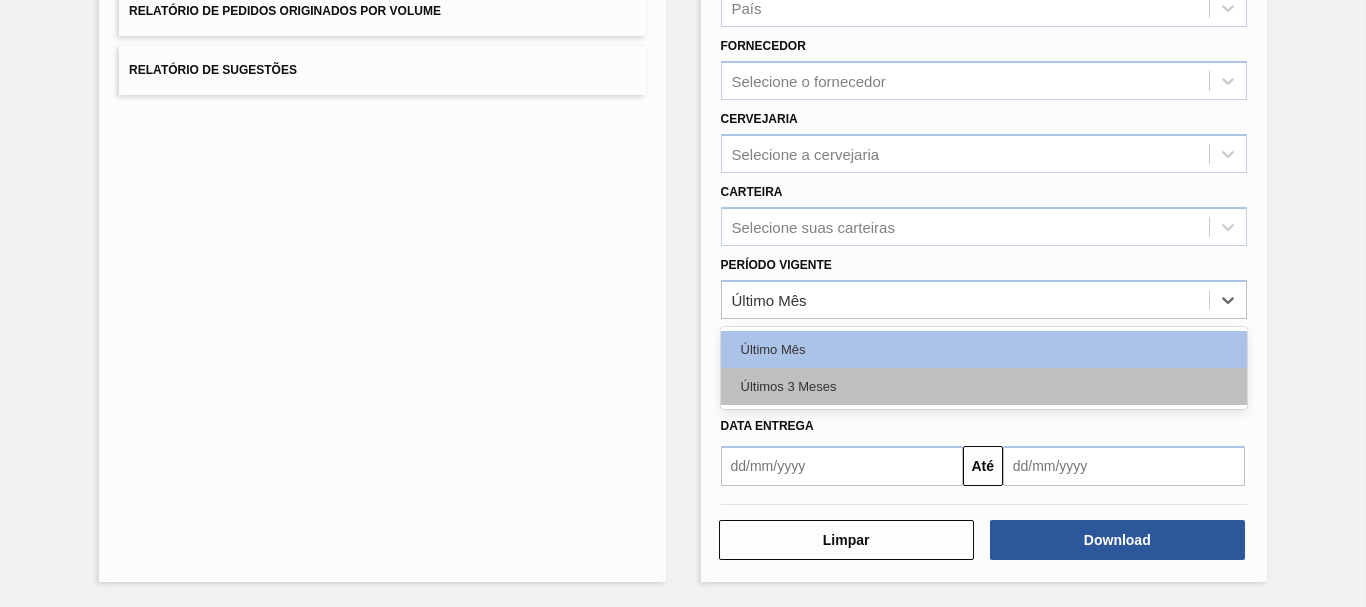 click on "Últimos 3 Meses" at bounding box center (984, 386) 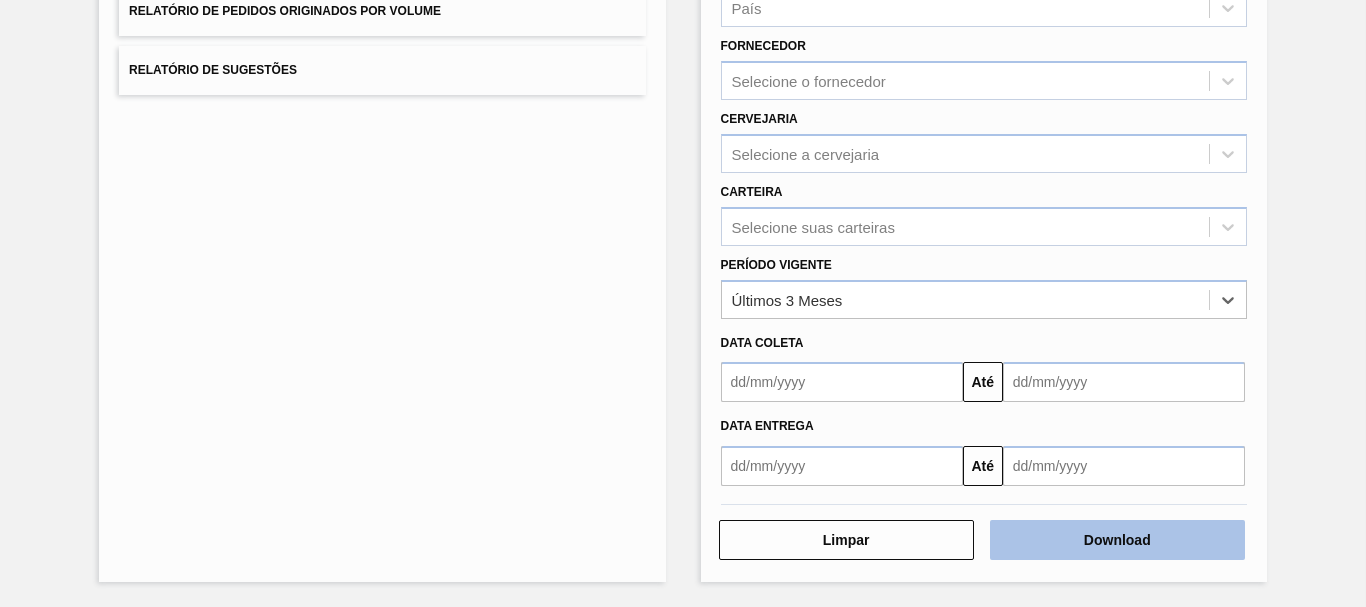 click on "Download" at bounding box center (1117, 540) 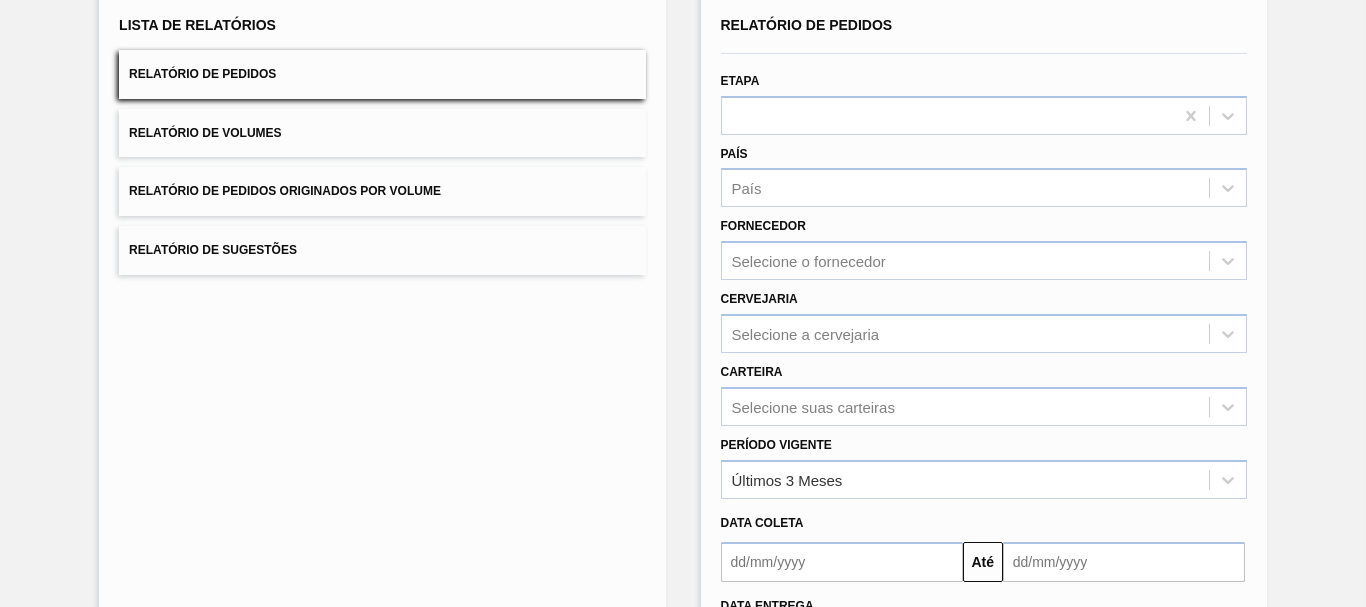 scroll, scrollTop: 129, scrollLeft: 0, axis: vertical 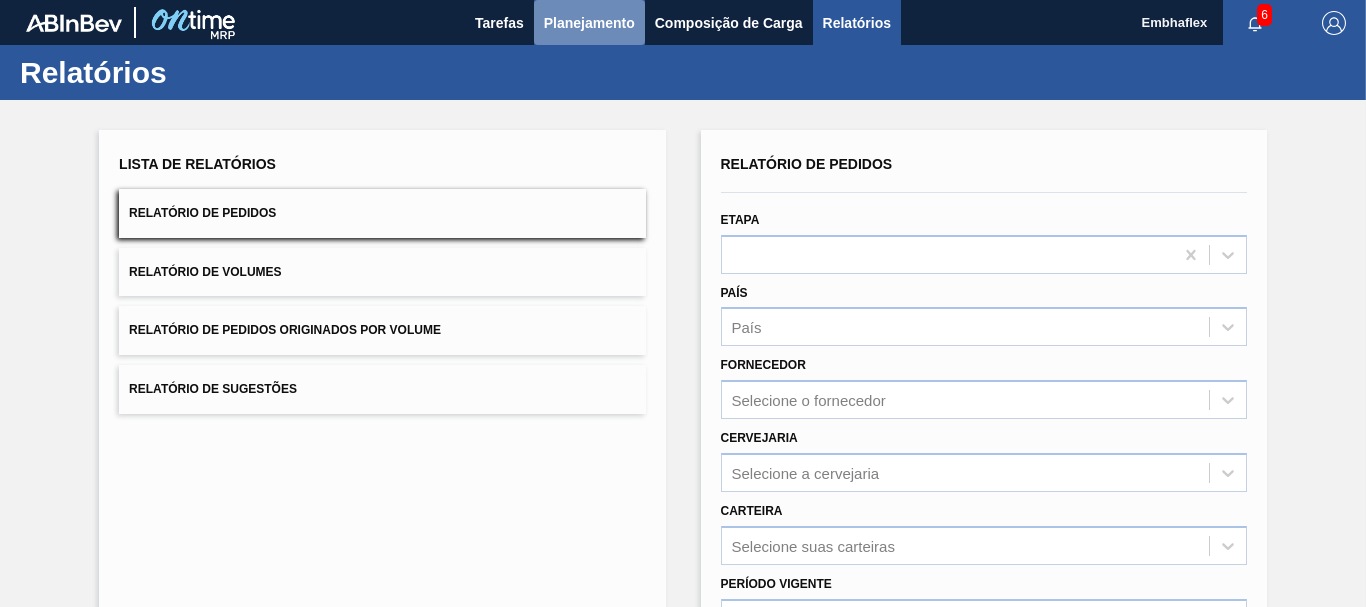 click on "Planejamento" at bounding box center (589, 23) 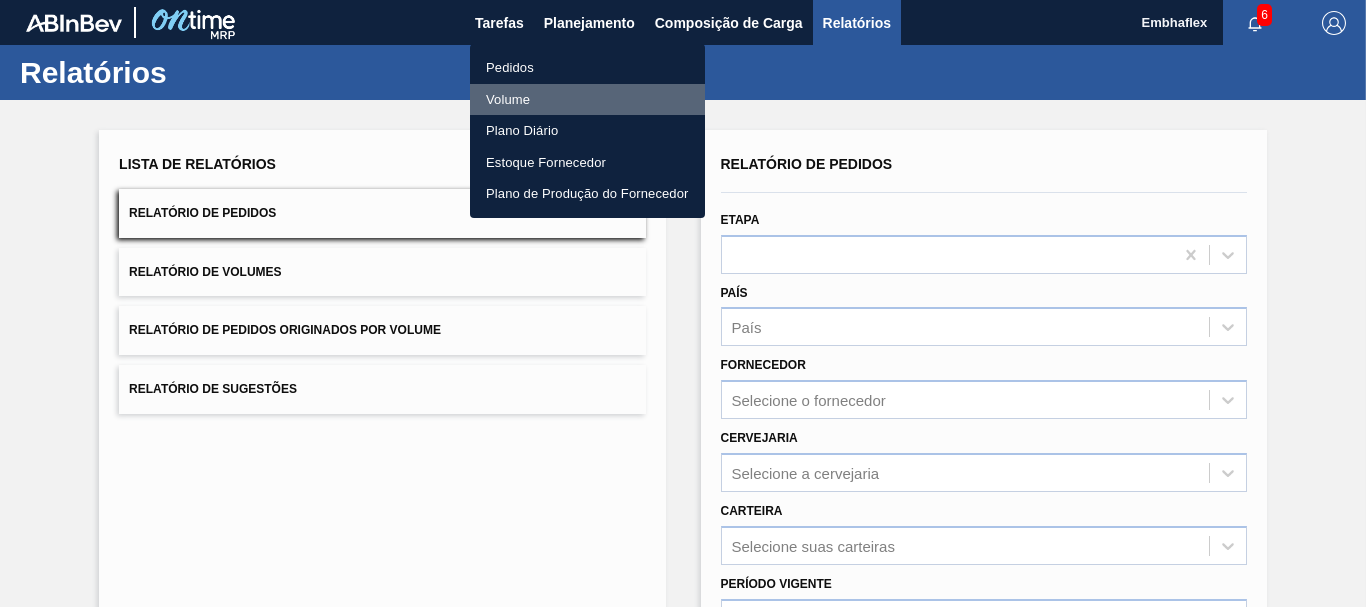 click on "Volume" at bounding box center (587, 100) 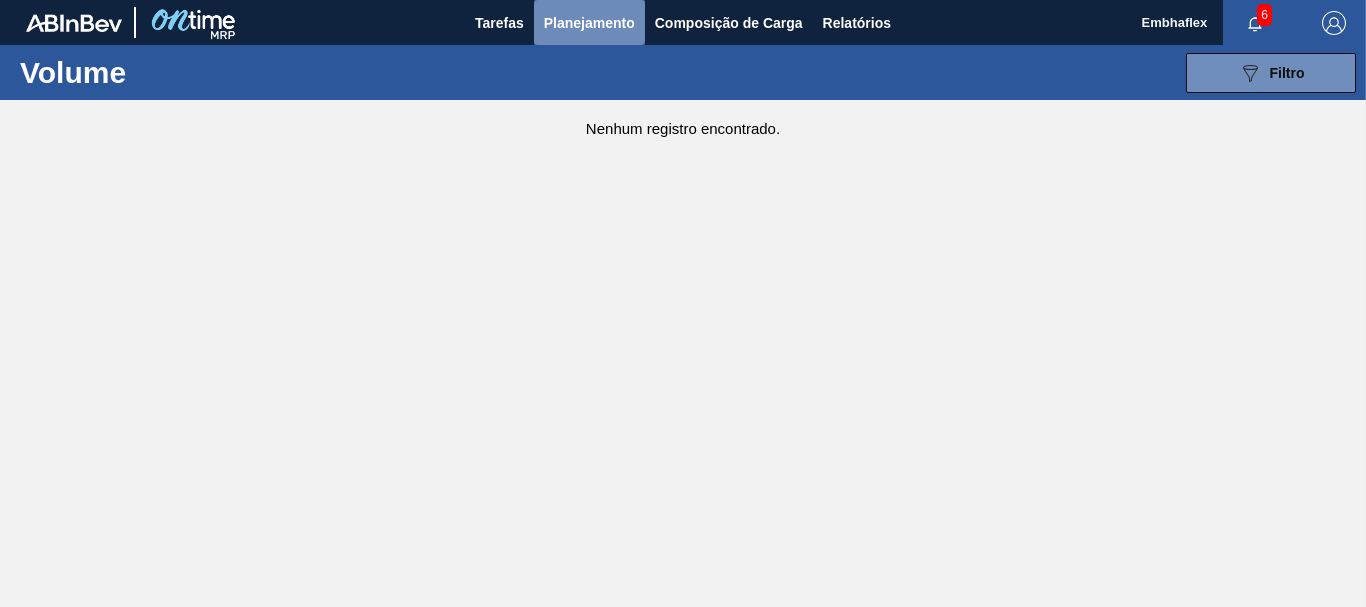 click on "Planejamento" at bounding box center [589, 23] 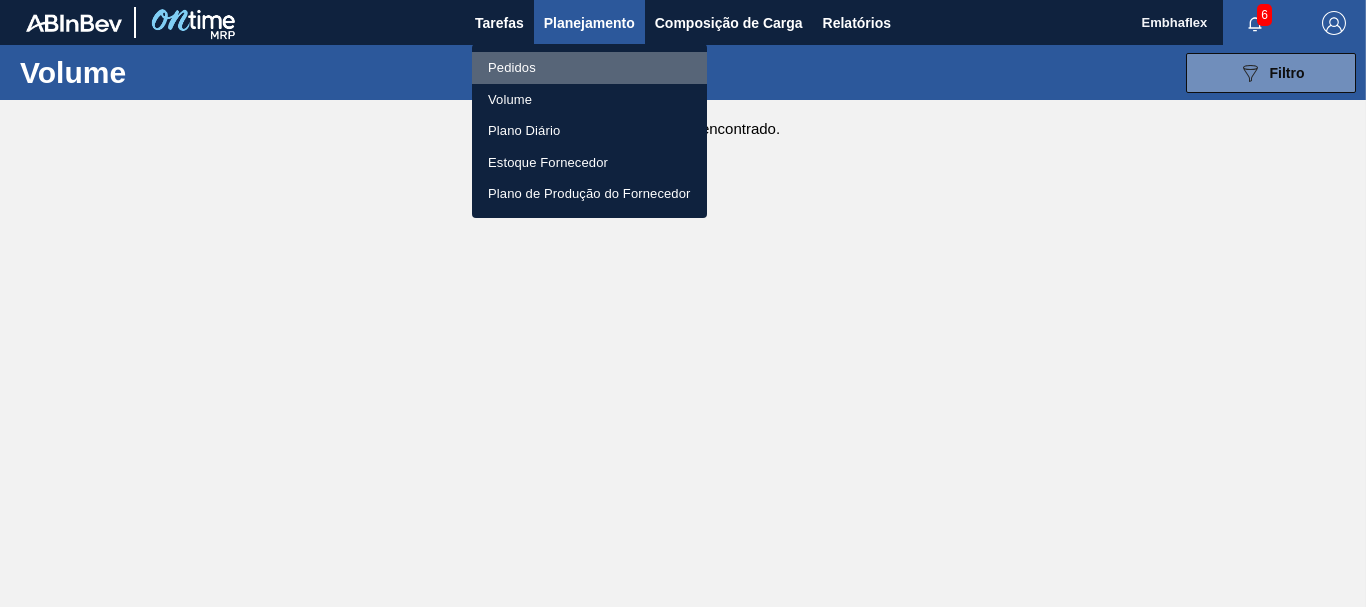 click on "Pedidos" at bounding box center [589, 68] 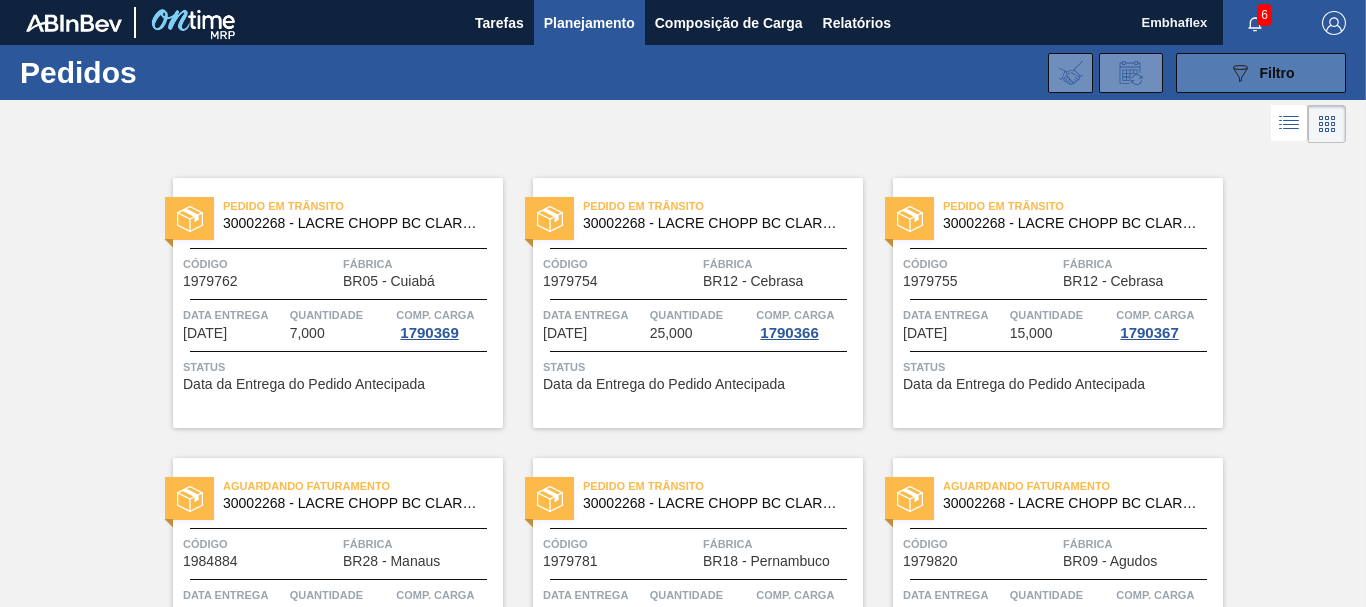 click on "089F7B8B-B2A5-4AFE-B5C0-19BA573D28AC Filtro" at bounding box center (1261, 73) 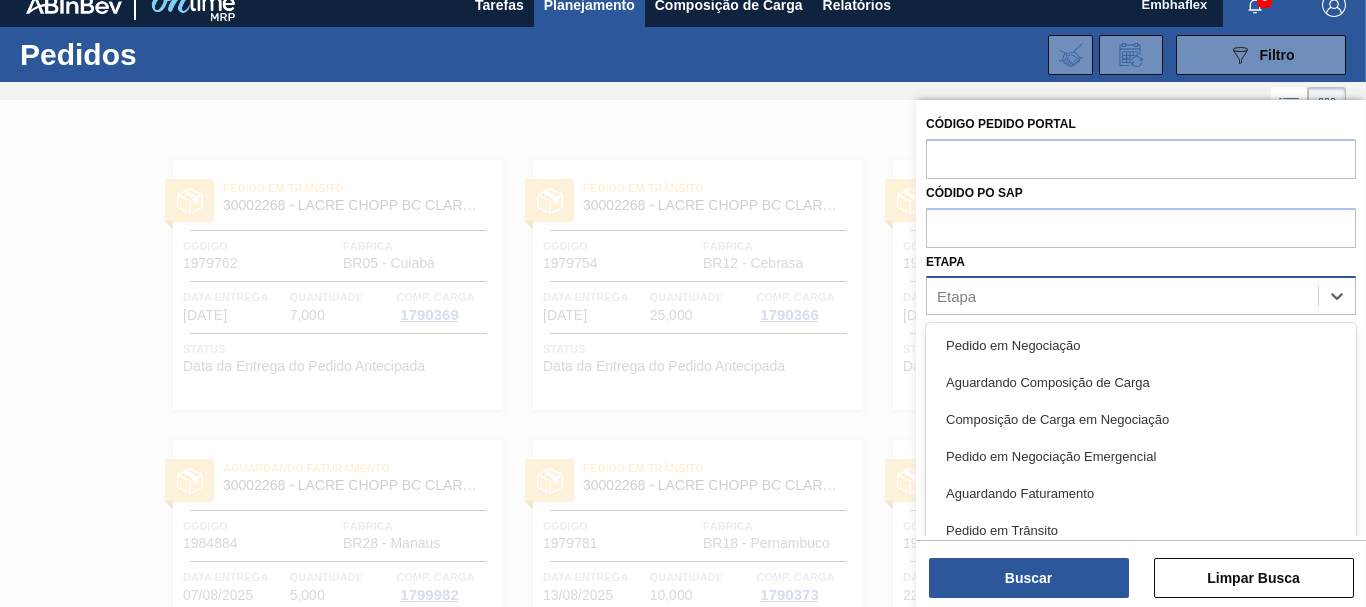 click on "Etapa" at bounding box center (1122, 296) 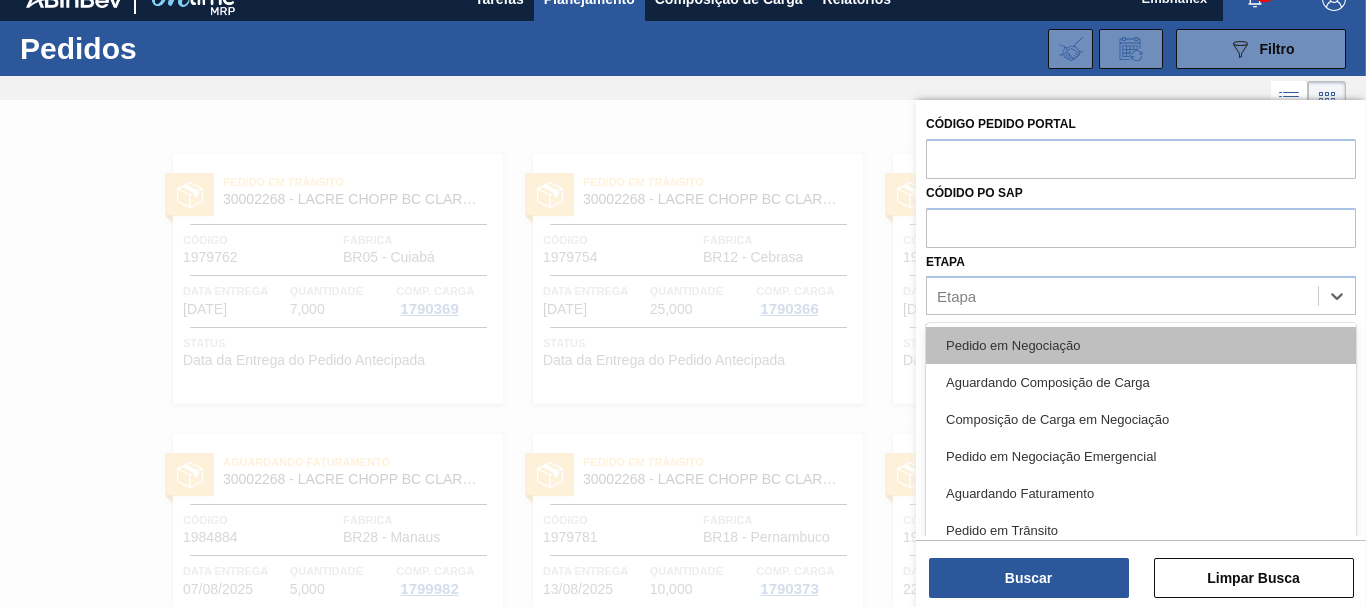 click on "Pedido em Negociação" at bounding box center (1141, 345) 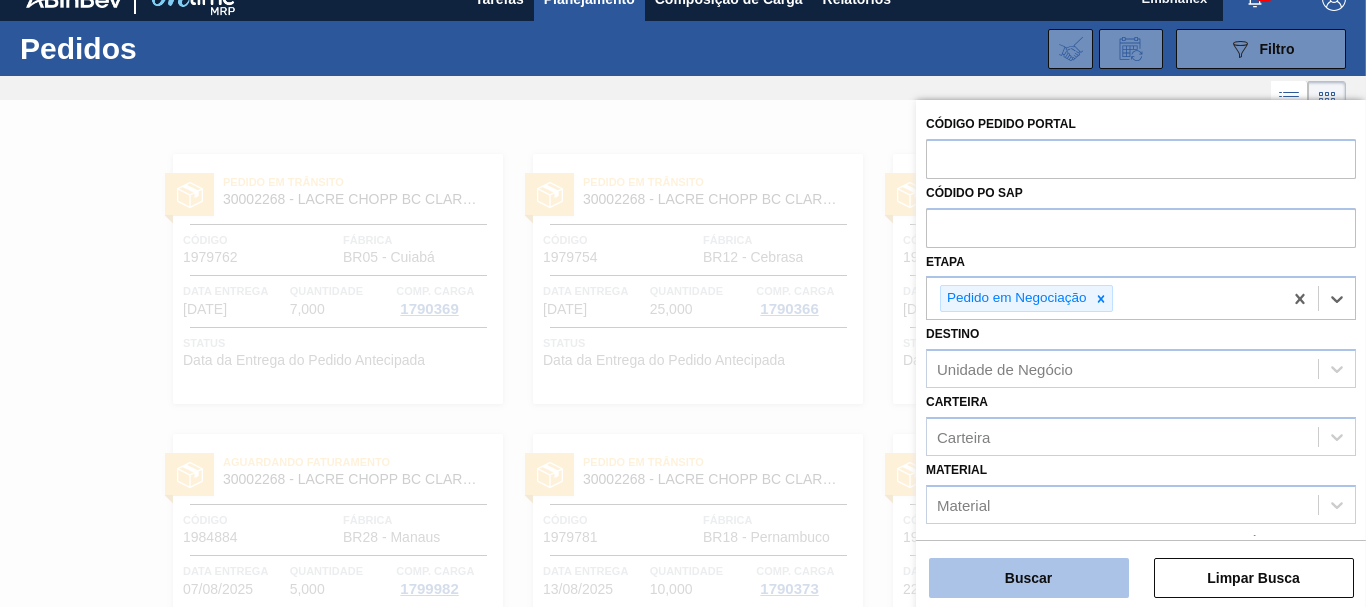 click on "Buscar" at bounding box center (1029, 578) 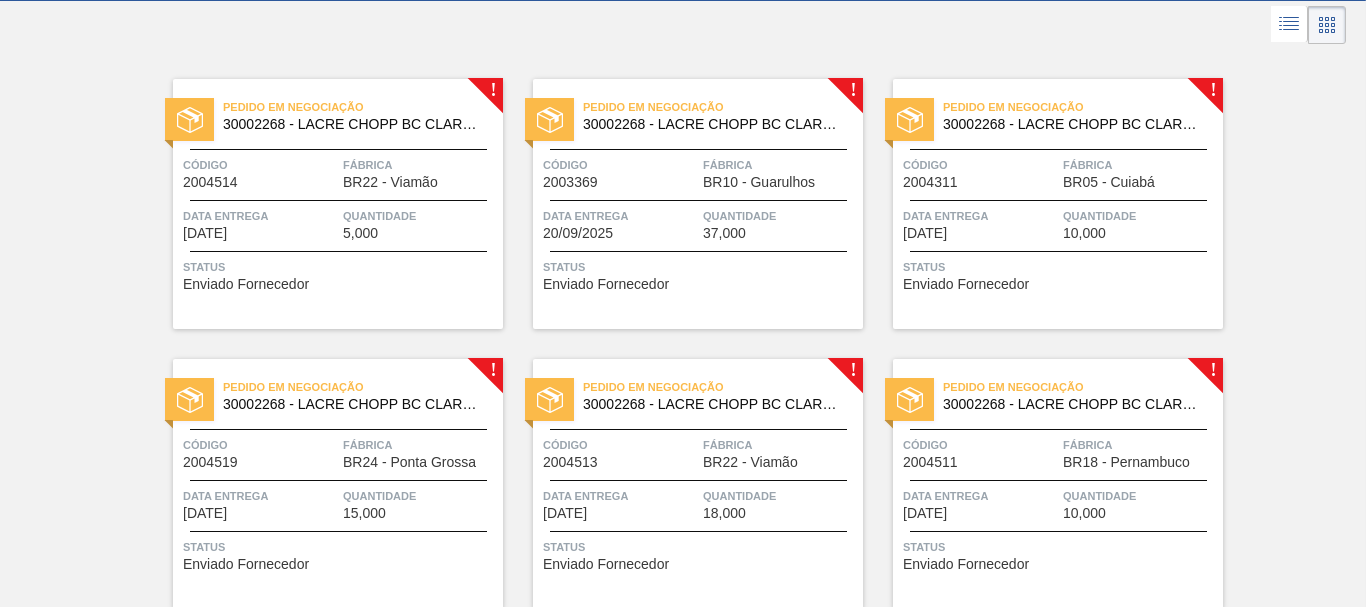 scroll, scrollTop: 95, scrollLeft: 0, axis: vertical 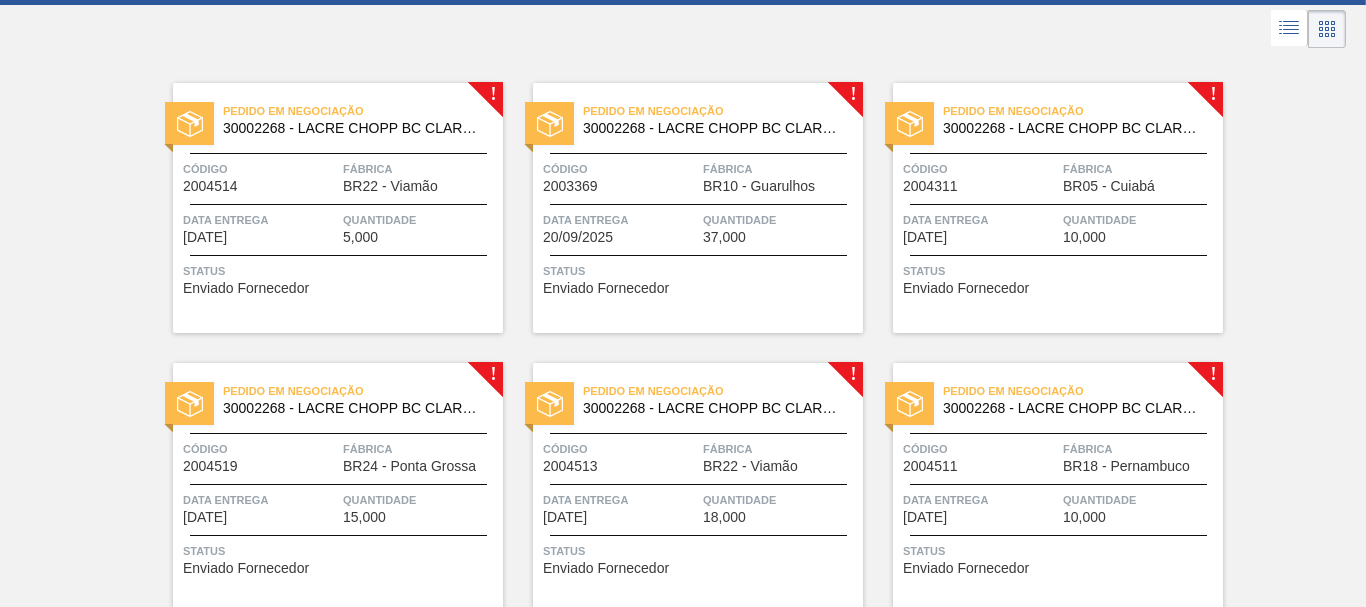 click on "Pedido em Negociação 30002268 - LACRE CHOPP BC CLARO AF IN65 Código 2004514 Fábrica BR22 - [CITY] Data entrega [DATE] Quantidade 5,000 Status Enviado Fornecedor" at bounding box center [338, 208] 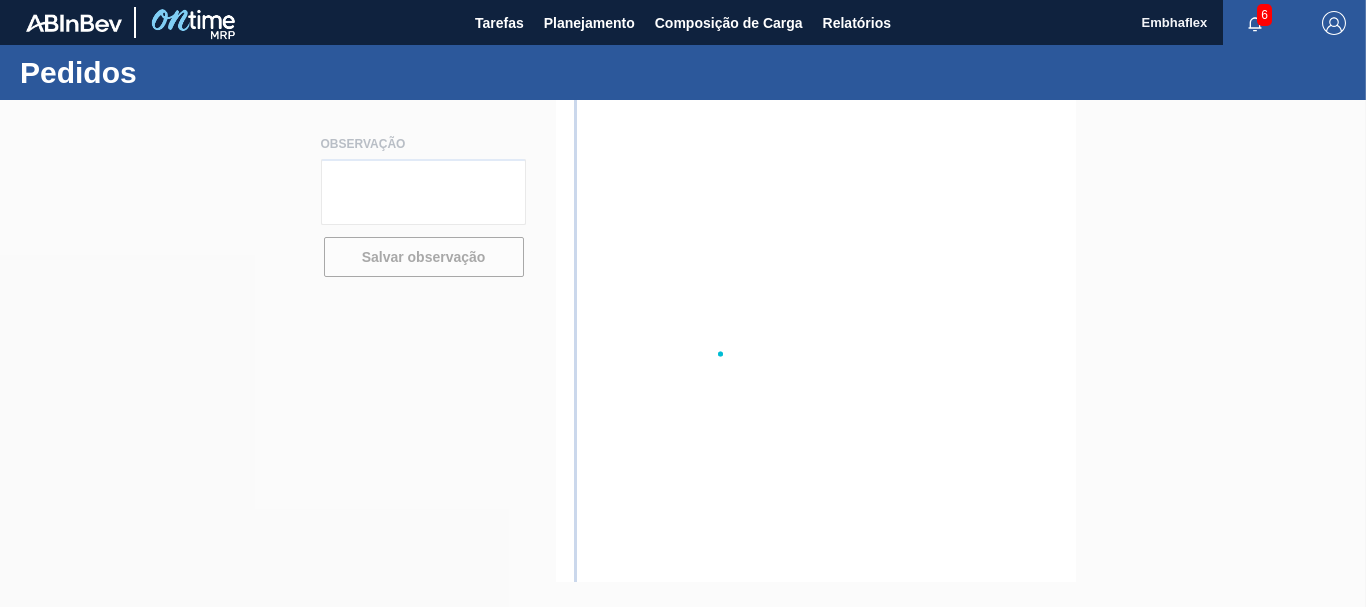 scroll, scrollTop: 0, scrollLeft: 0, axis: both 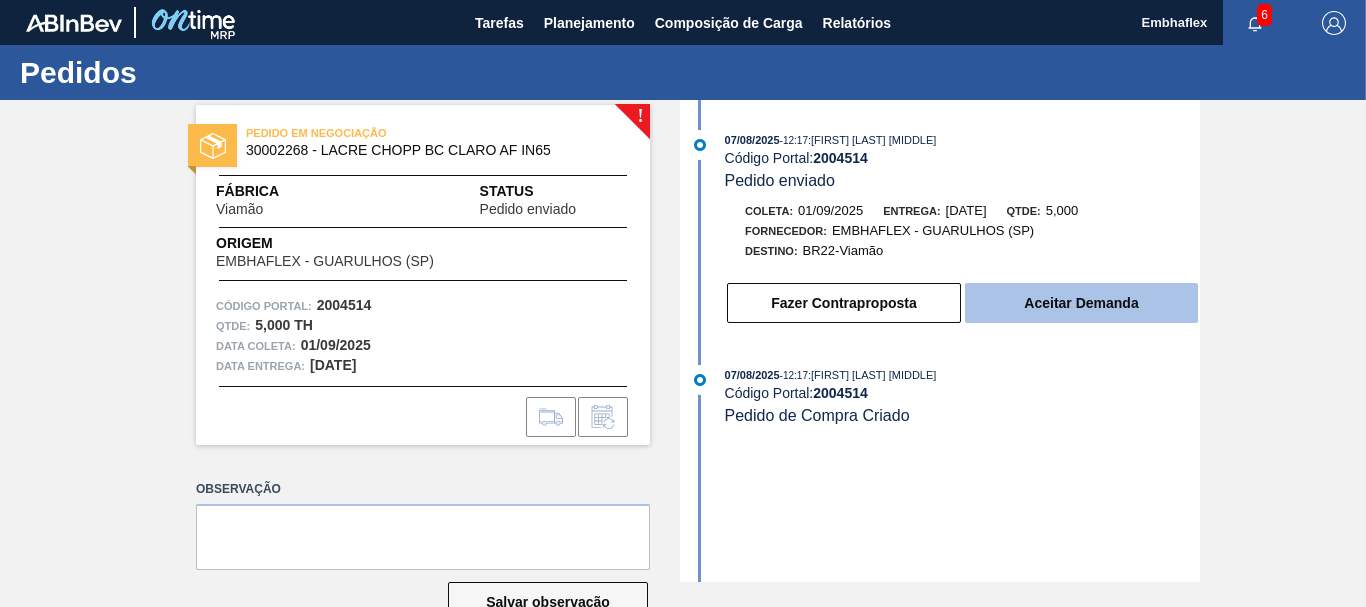 click on "Aceitar Demanda" at bounding box center [1081, 303] 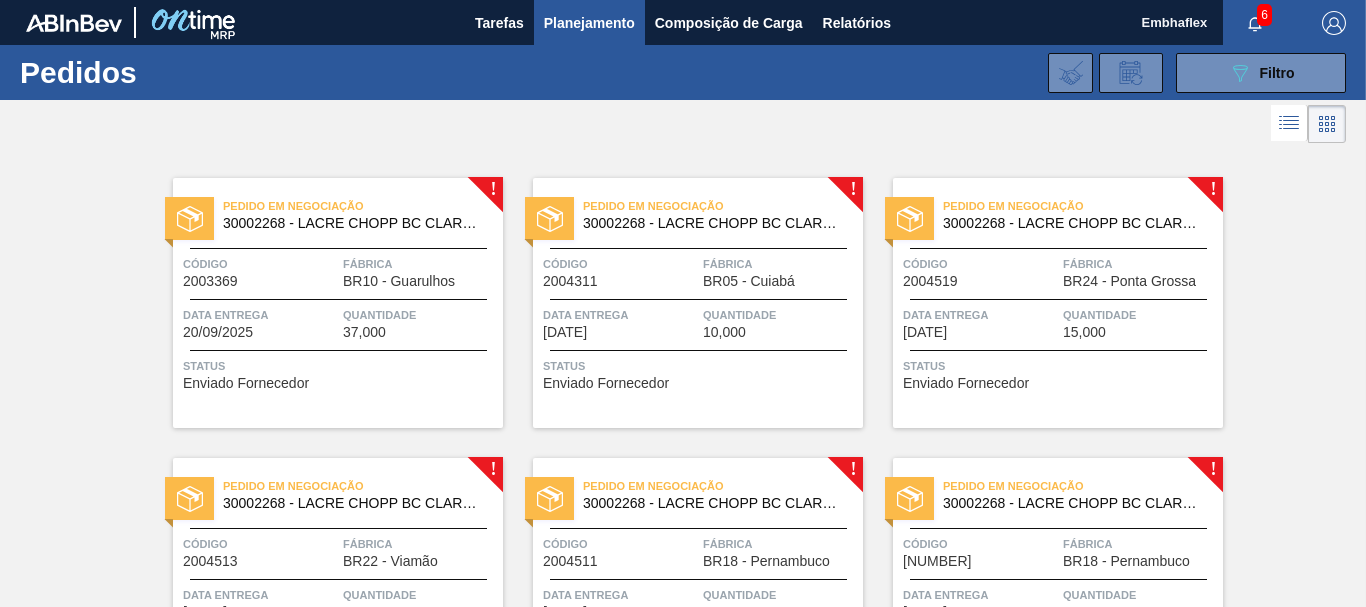 click on "Quantidade" at bounding box center [420, 315] 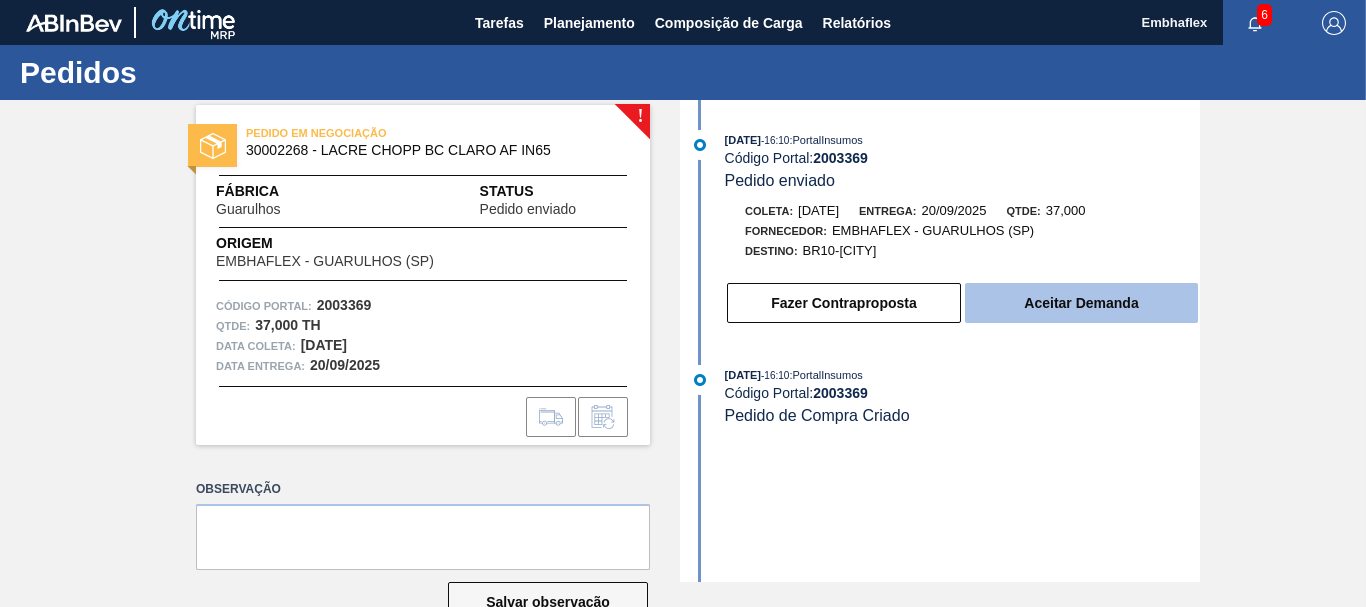 click on "Aceitar Demanda" at bounding box center [1081, 303] 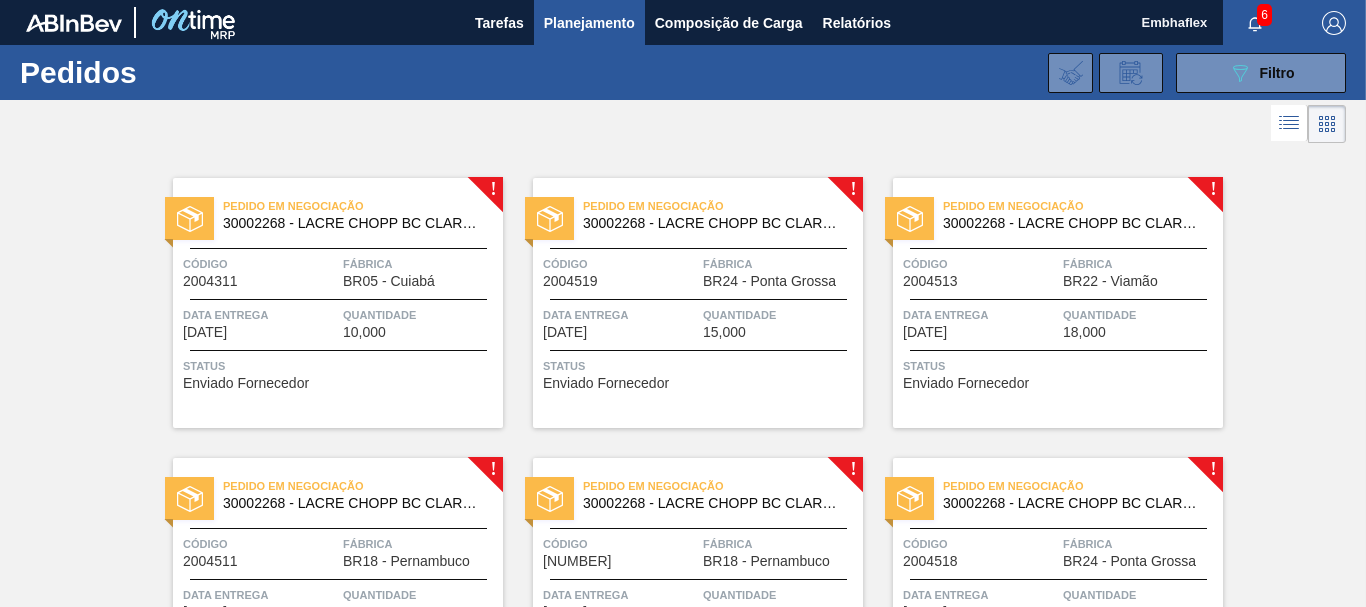 click on "Pedido em Negociação 30002268 - LACRE CHOPP BC CLARO AF IN65 Código 2004311 Fábrica BR05 - [CITY] Data entrega [DATE] Quantidade 10,000 Status Enviado Fornecedor" at bounding box center (338, 303) 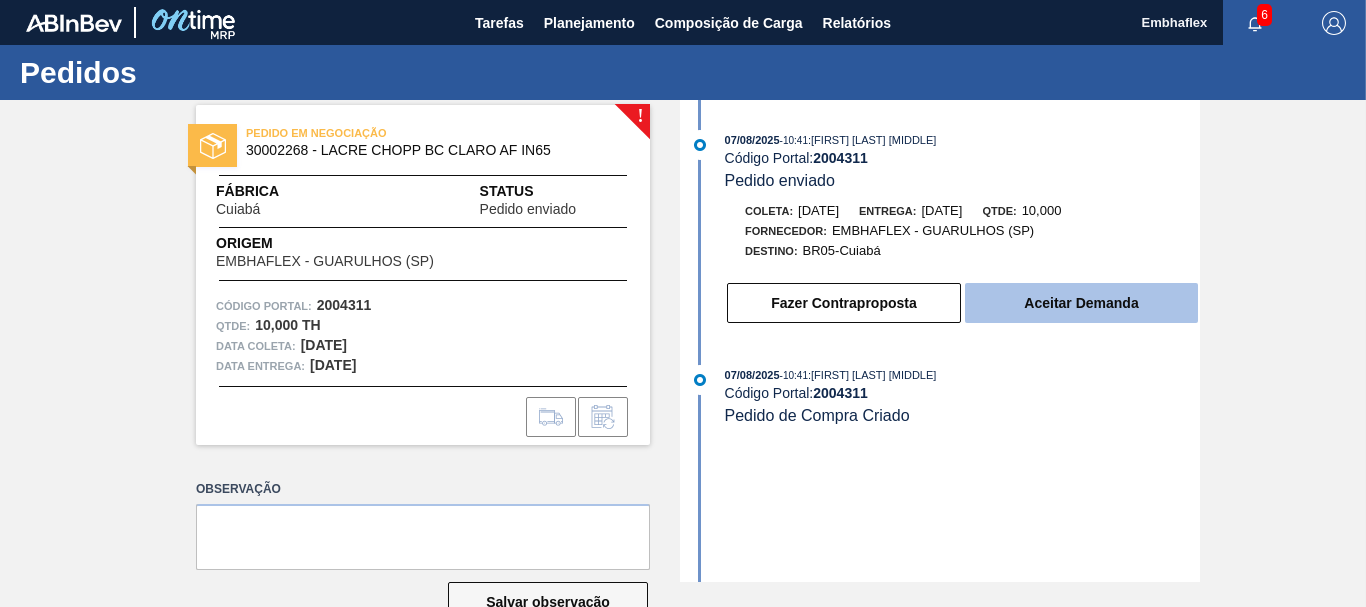 click on "Aceitar Demanda" at bounding box center (1081, 303) 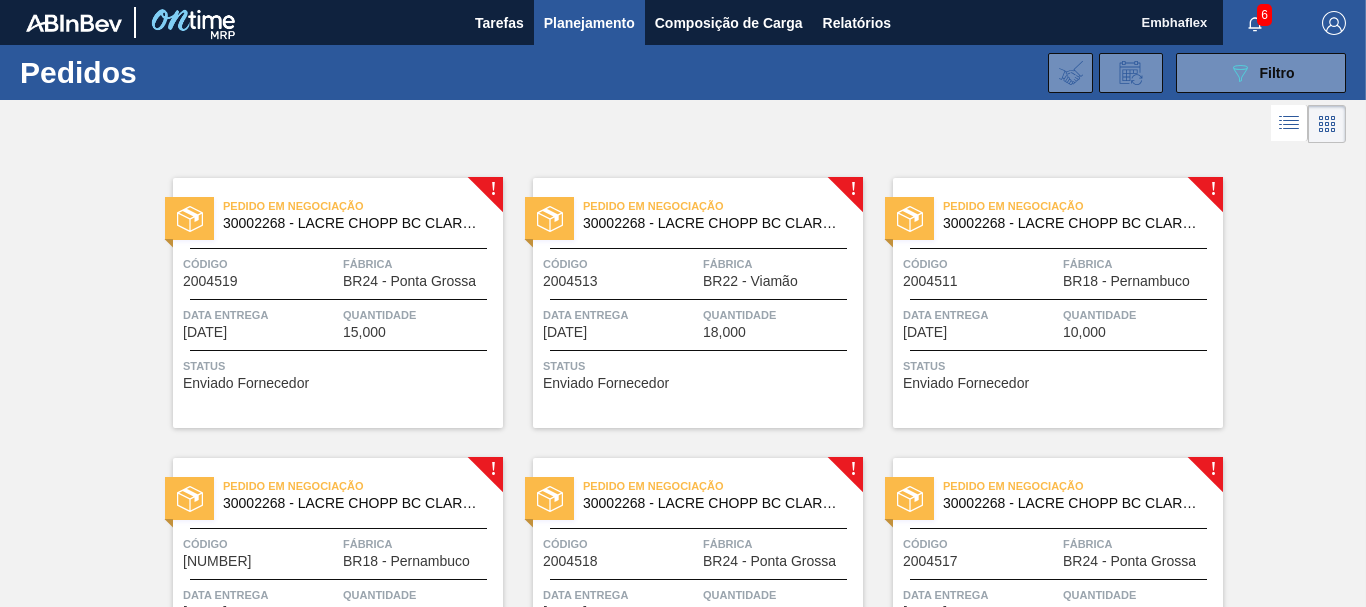click on "Código" at bounding box center [260, 264] 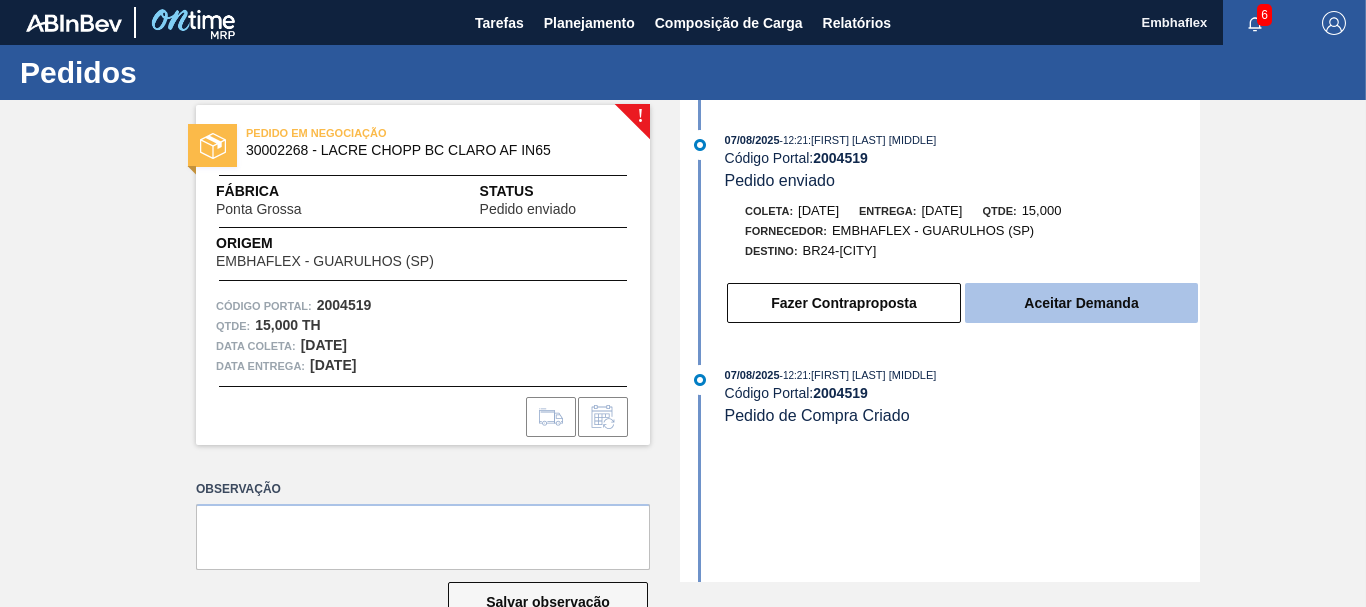 click on "Aceitar Demanda" at bounding box center (1081, 303) 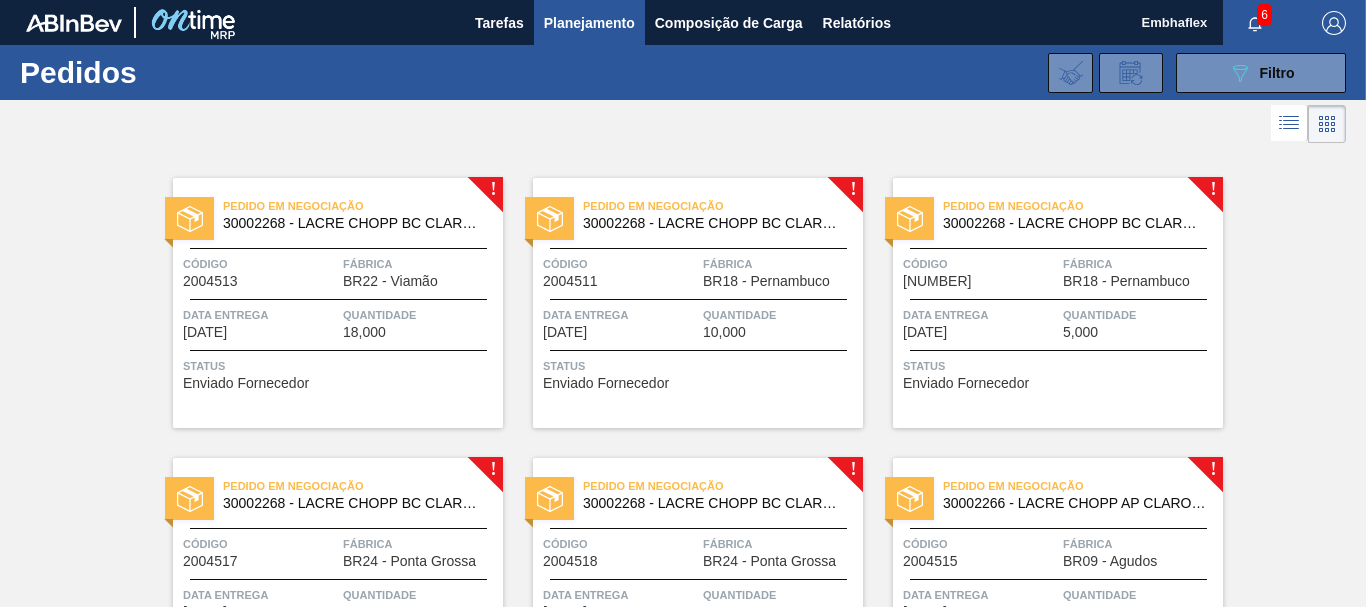 click on "Data entrega" at bounding box center [260, 315] 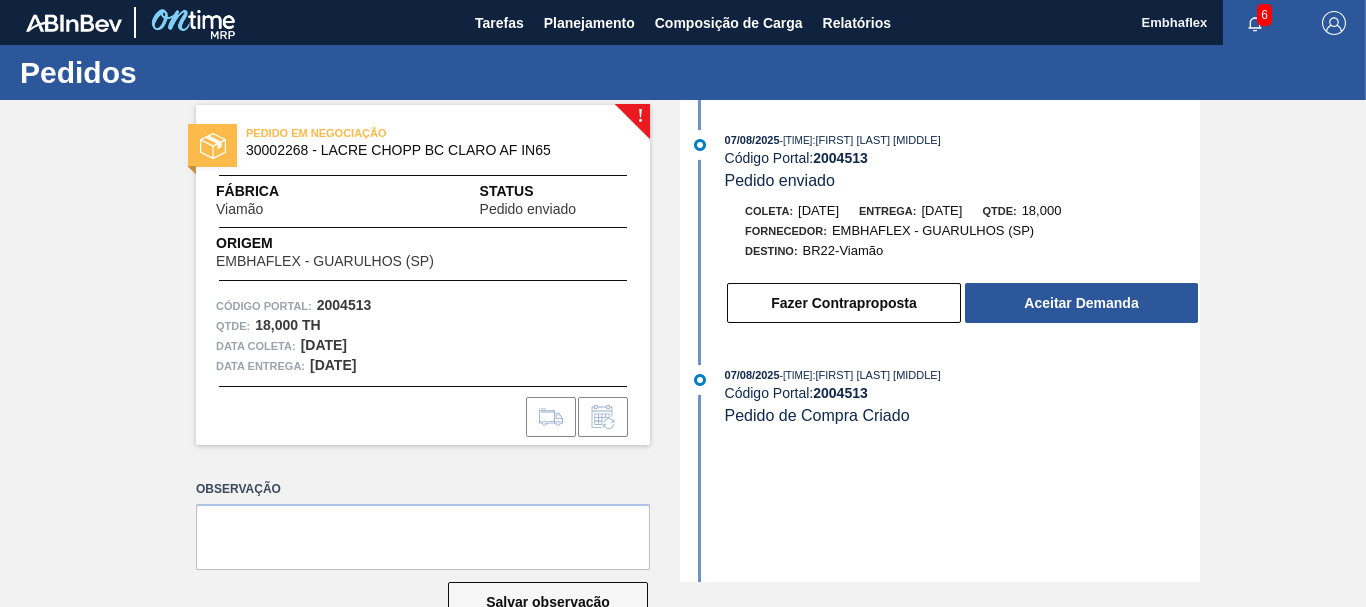 click on "18,000 TH" at bounding box center [287, 325] 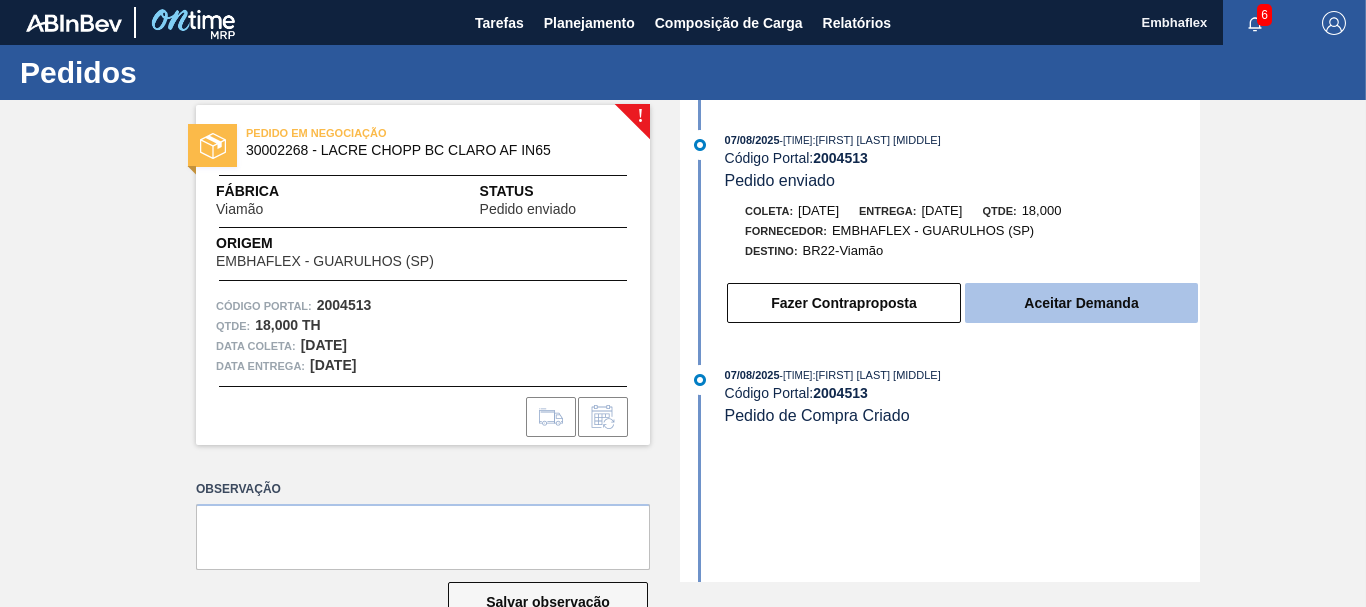 click on "Aceitar Demanda" at bounding box center [1081, 303] 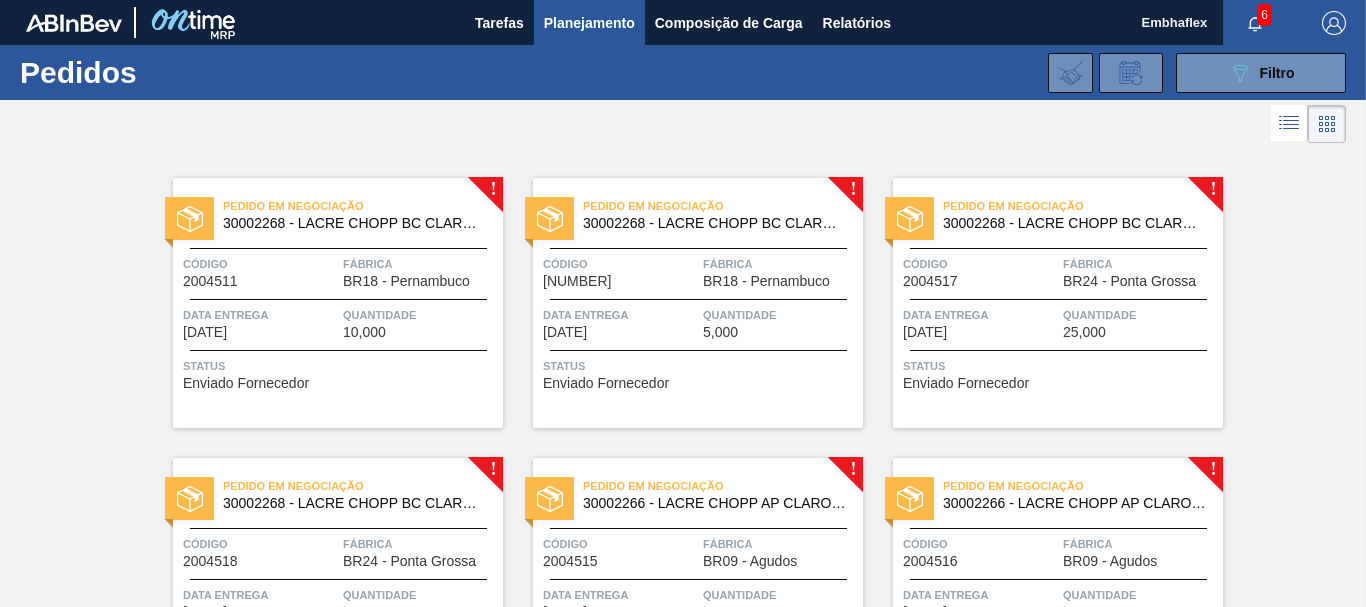 click on "Status" at bounding box center (340, 366) 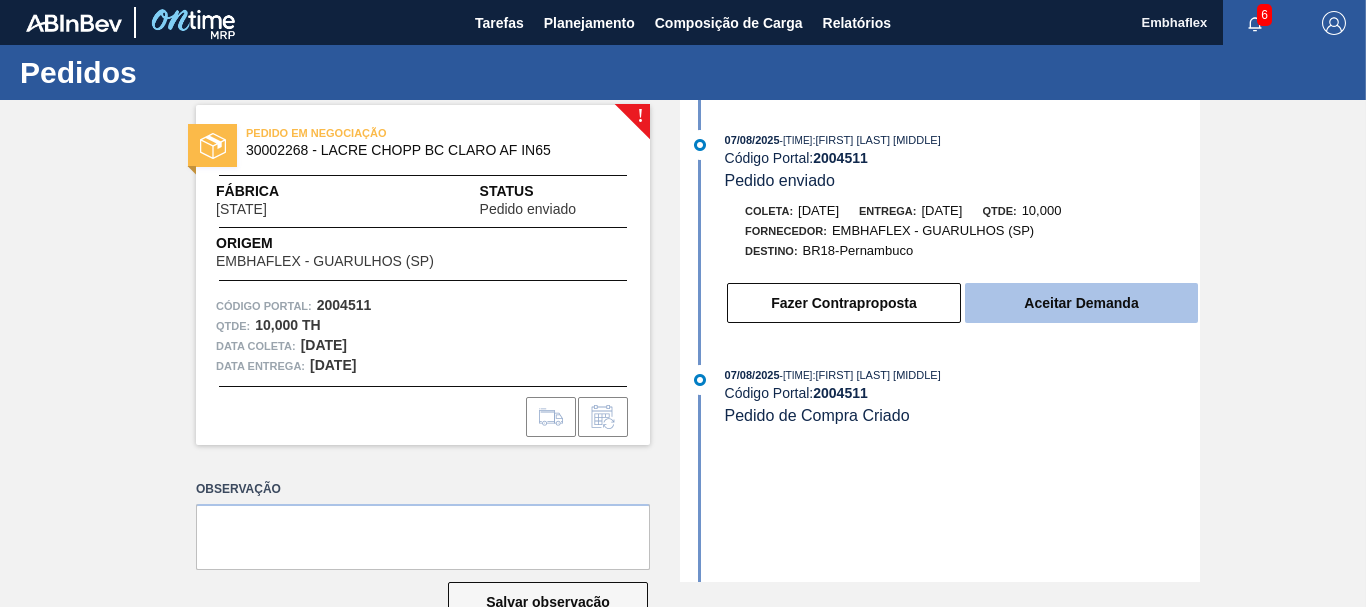 click on "Aceitar Demanda" at bounding box center (1081, 303) 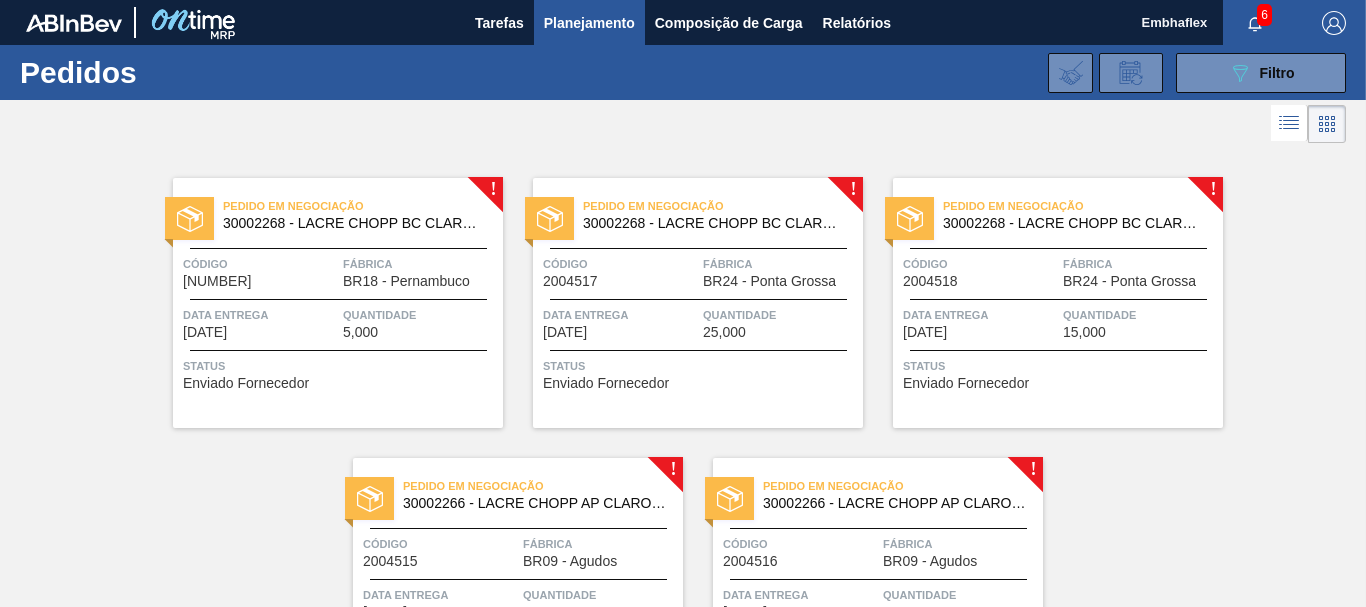 click on "Pedido em Negociação 30002268 - LACRE CHOPP BC CLARO AF IN65 Código 2004512 Fábrica BR18 - [STATE] Data entrega [DATE] Quantidade 5,000 Status Enviado Fornecedor" at bounding box center [338, 303] 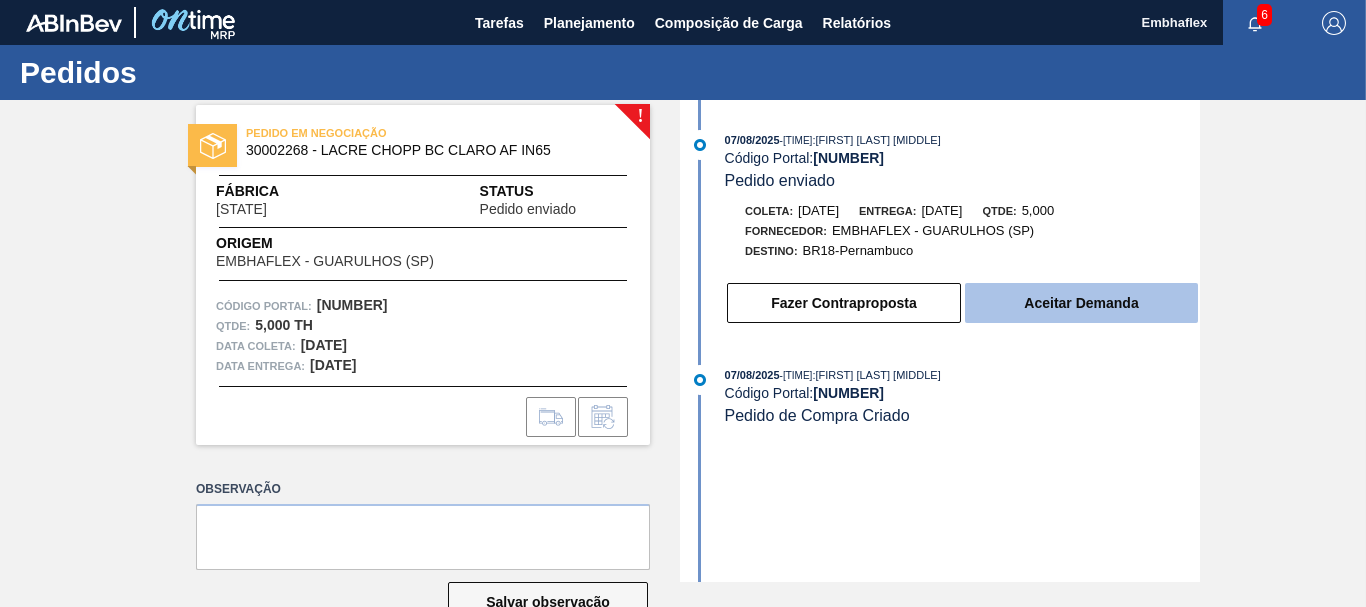 click on "Aceitar Demanda" at bounding box center (1081, 303) 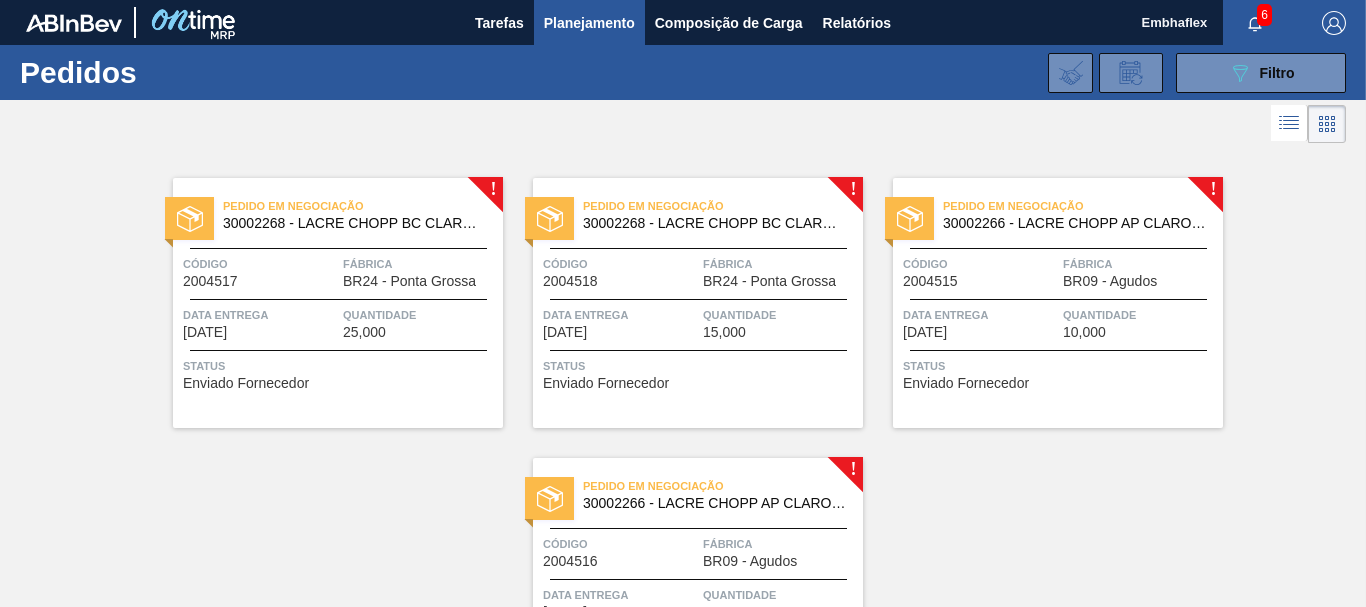 click on "Pedido em Negociação 30002268 - LACRE CHOPP BC CLARO AF IN65 Código 2004517 Fábrica BR24 - [CITY] Data entrega [DATE] Quantidade 25,000 Status Enviado Fornecedor" at bounding box center [338, 303] 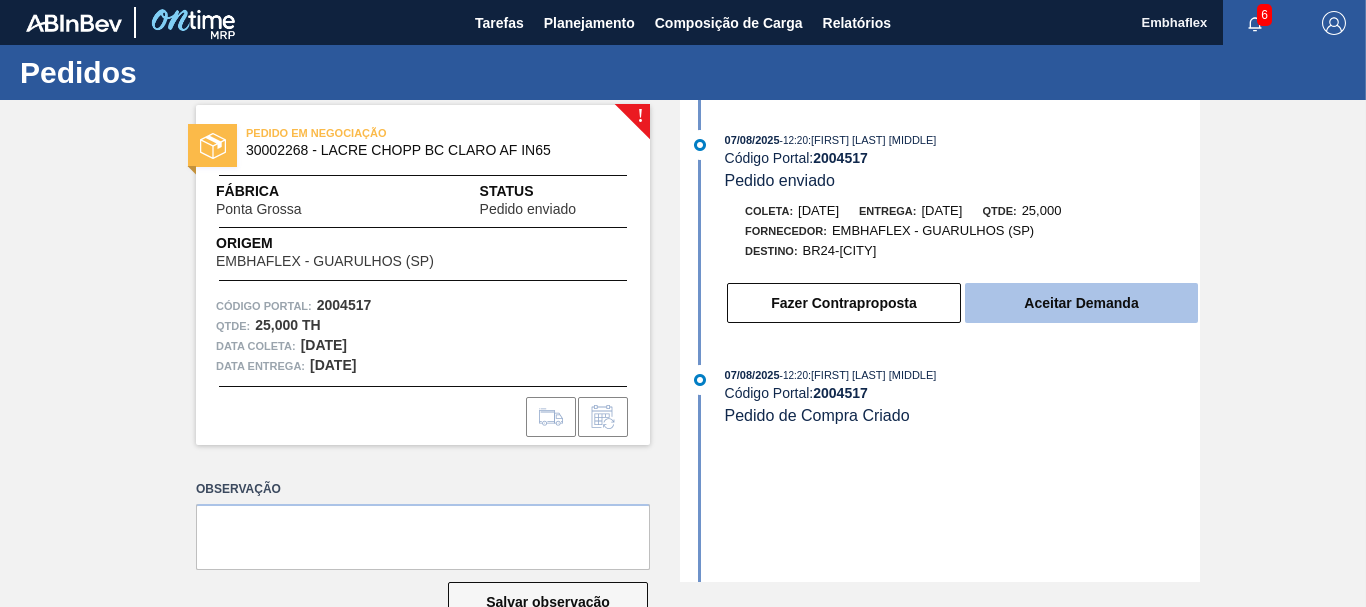 click on "Aceitar Demanda" at bounding box center [1081, 303] 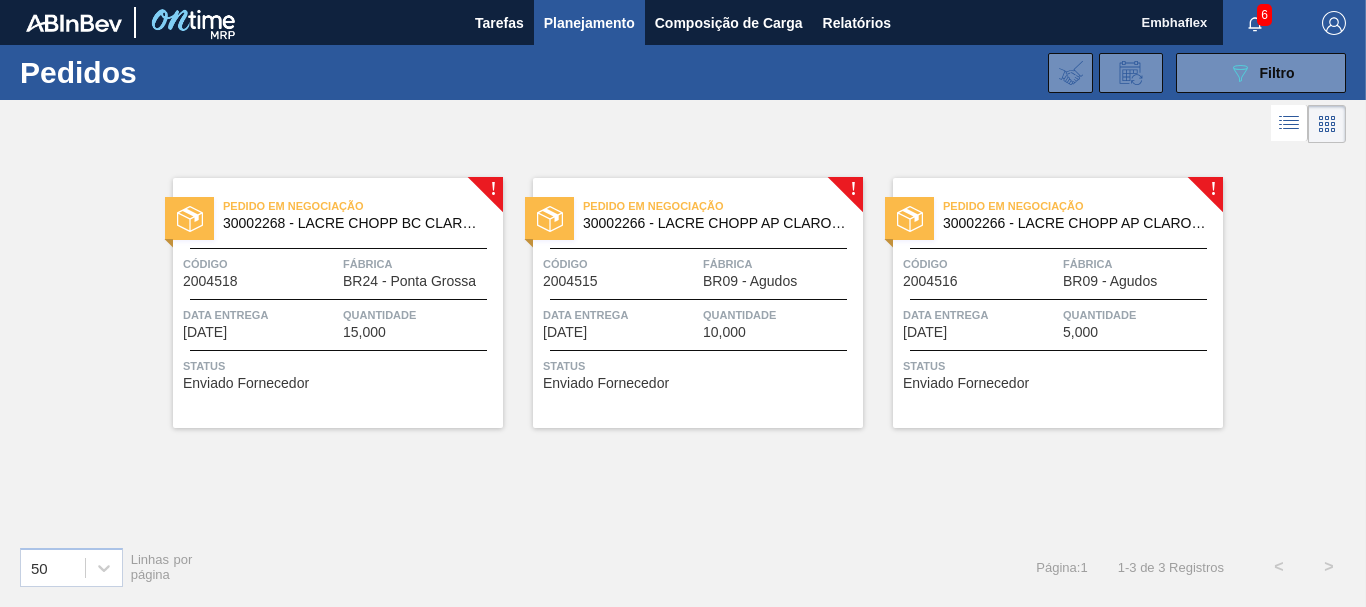 click on "Status" at bounding box center (340, 366) 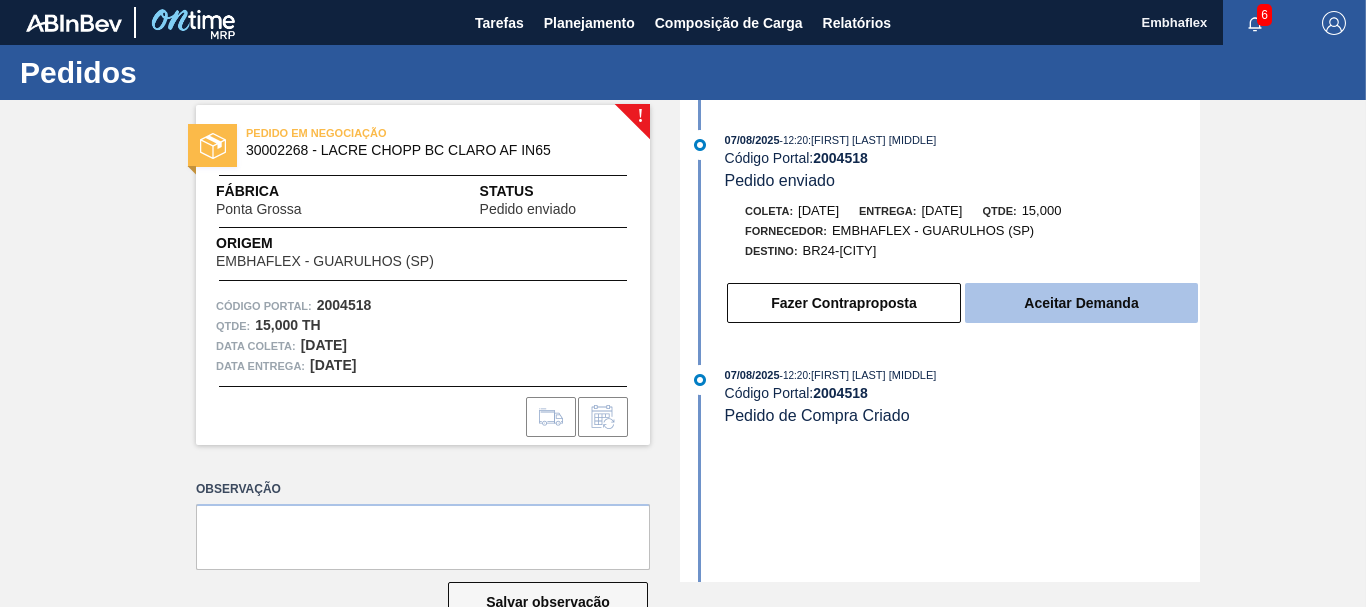 click on "Aceitar Demanda" at bounding box center [1081, 303] 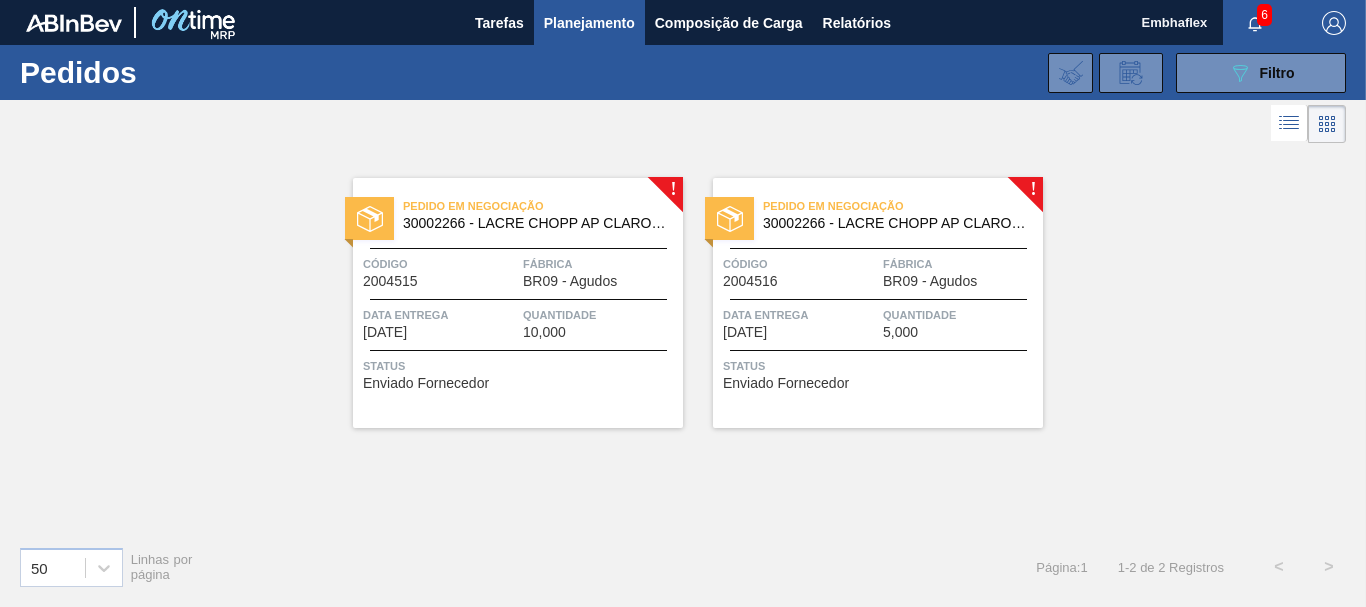click on "Pedido em Negociação 30002266 - LACRE CHOPP AP CLARO AF IN65 Código 2004515 Fábrica BR09 - [CITY] Data entrega [DATE] Quantidade 10,000 Status Enviado Fornecedor" at bounding box center (518, 303) 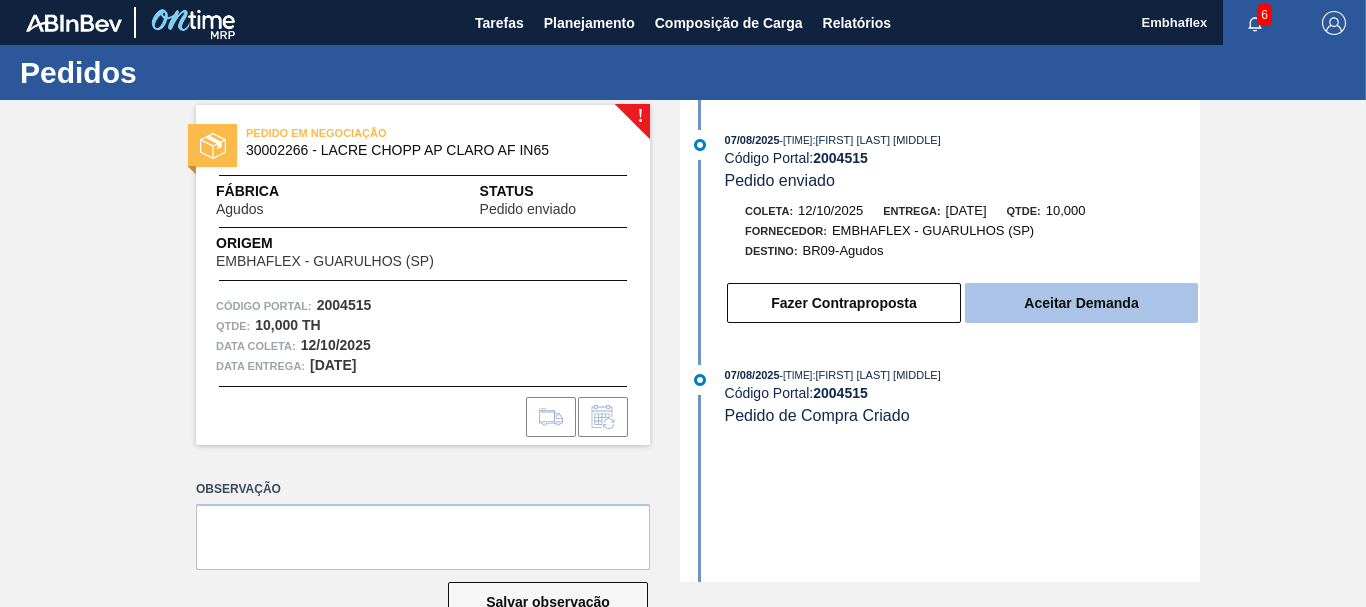 click on "Aceitar Demanda" at bounding box center (1081, 303) 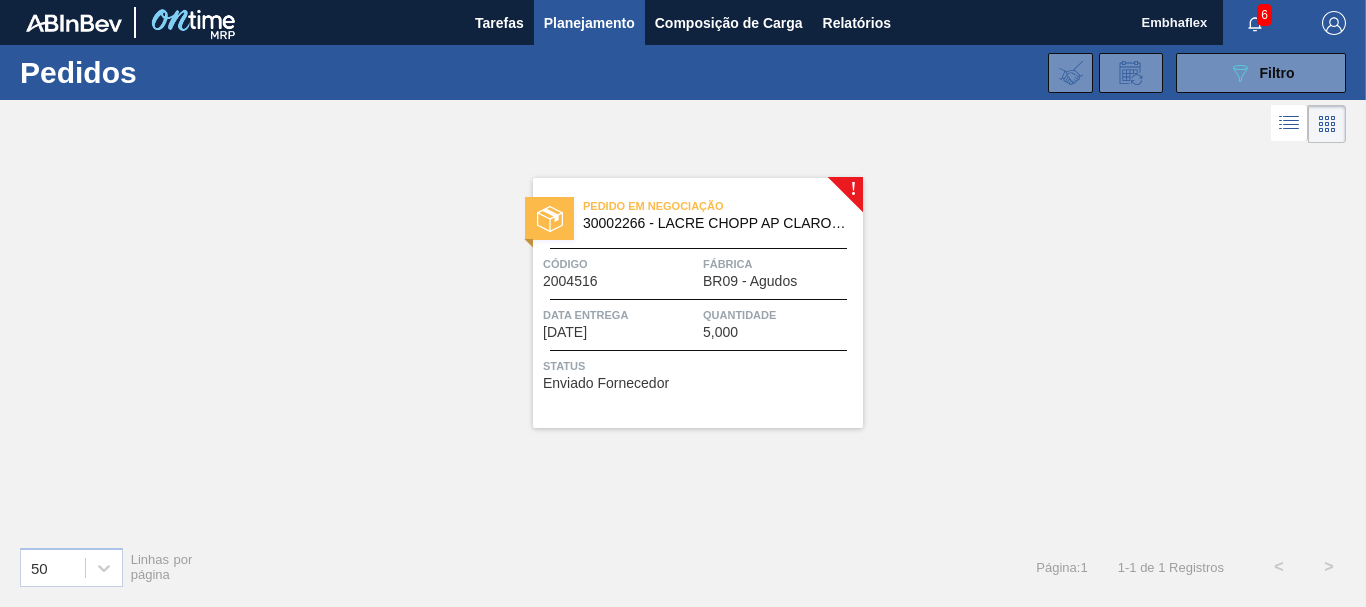 click on "Status Enviado Fornecedor" at bounding box center (700, 372) 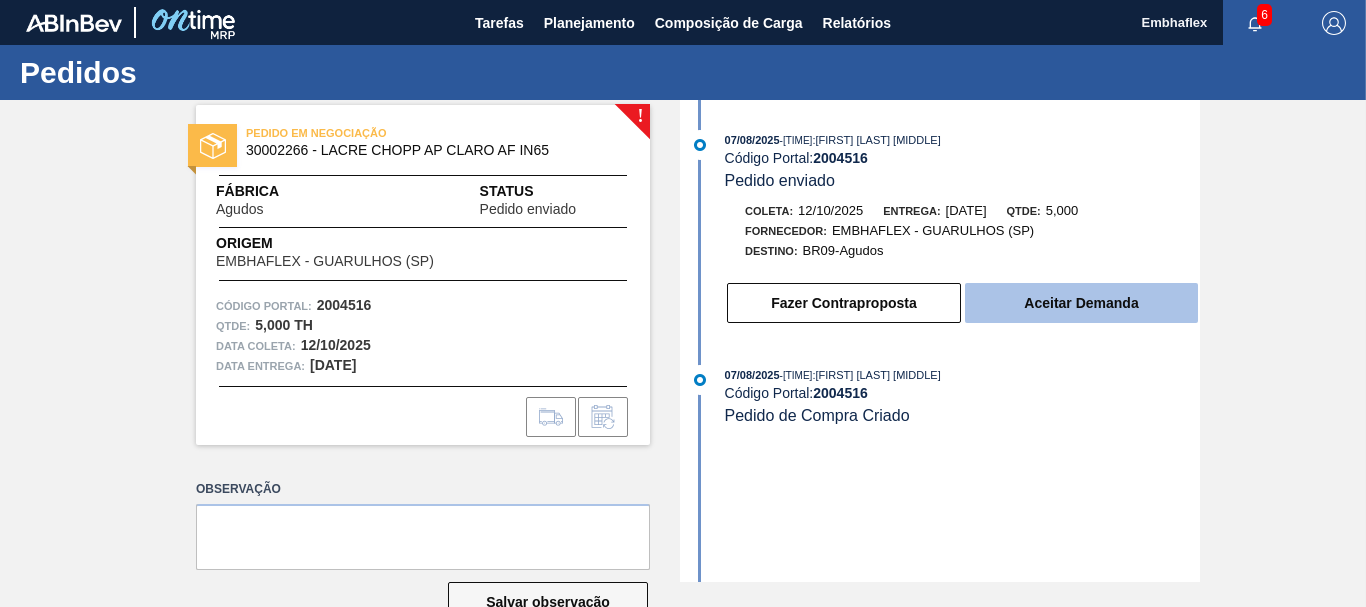 click on "Aceitar Demanda" at bounding box center [1081, 303] 